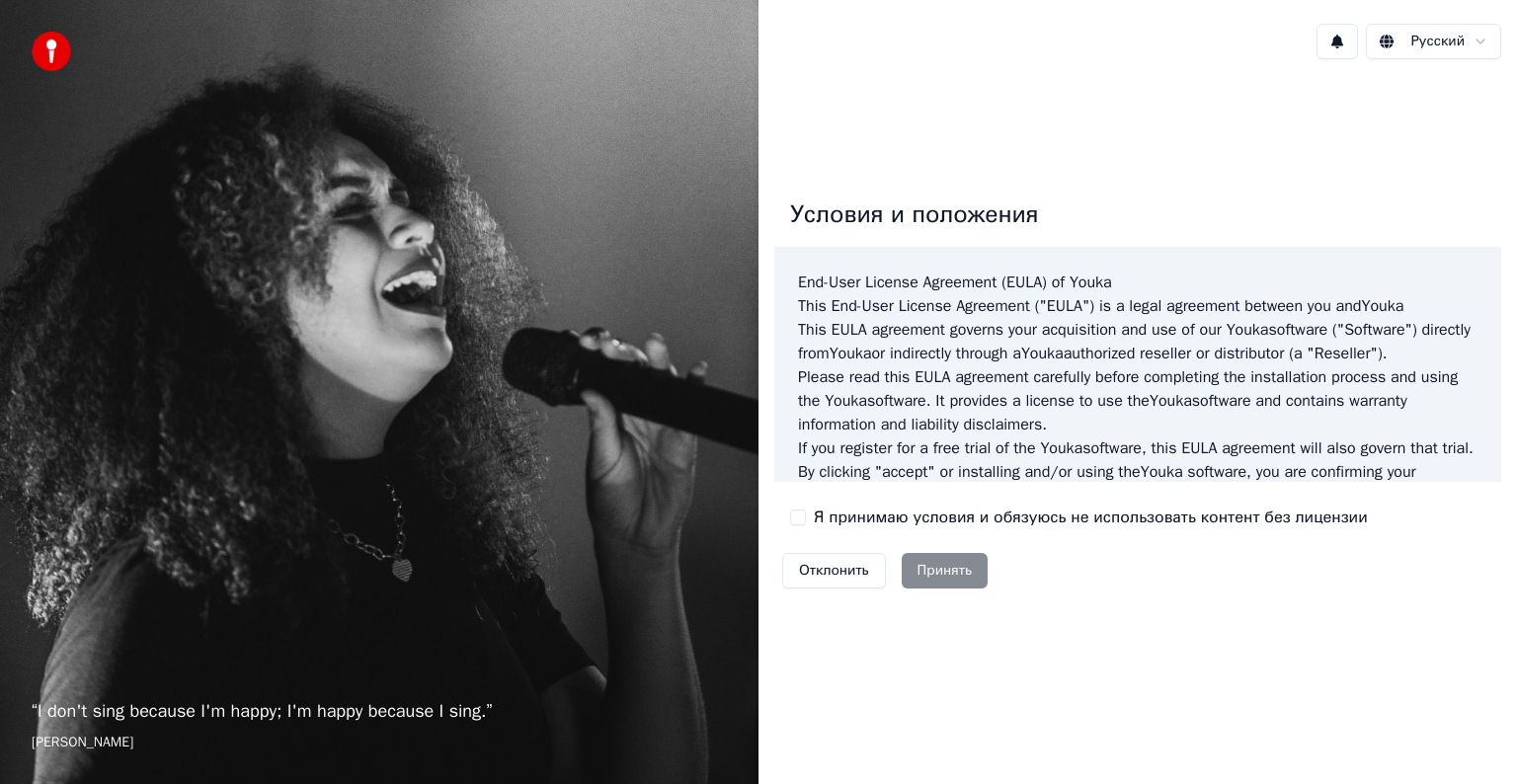 scroll, scrollTop: 0, scrollLeft: 0, axis: both 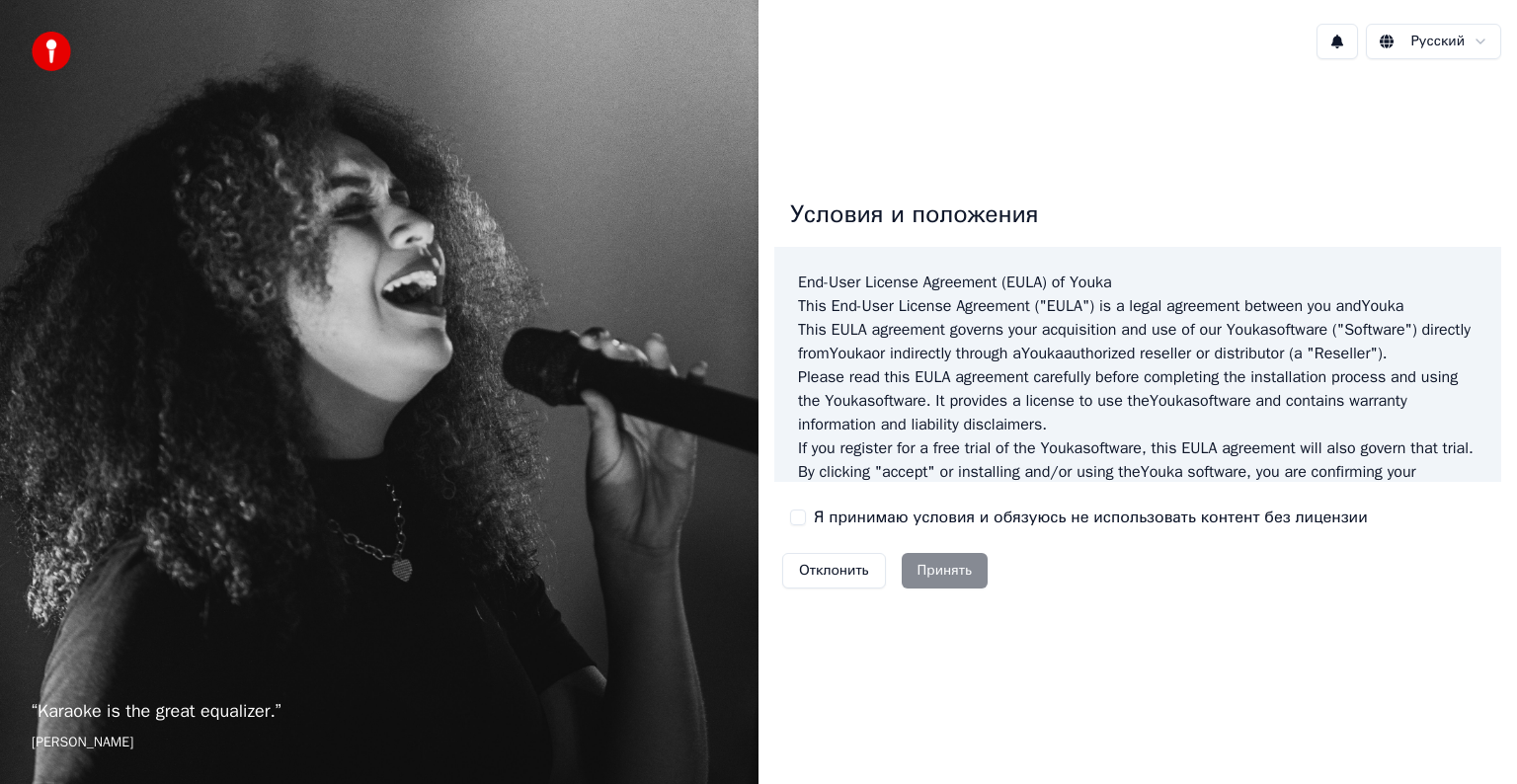 click on "Отклонить Принять" at bounding box center [885, 571] 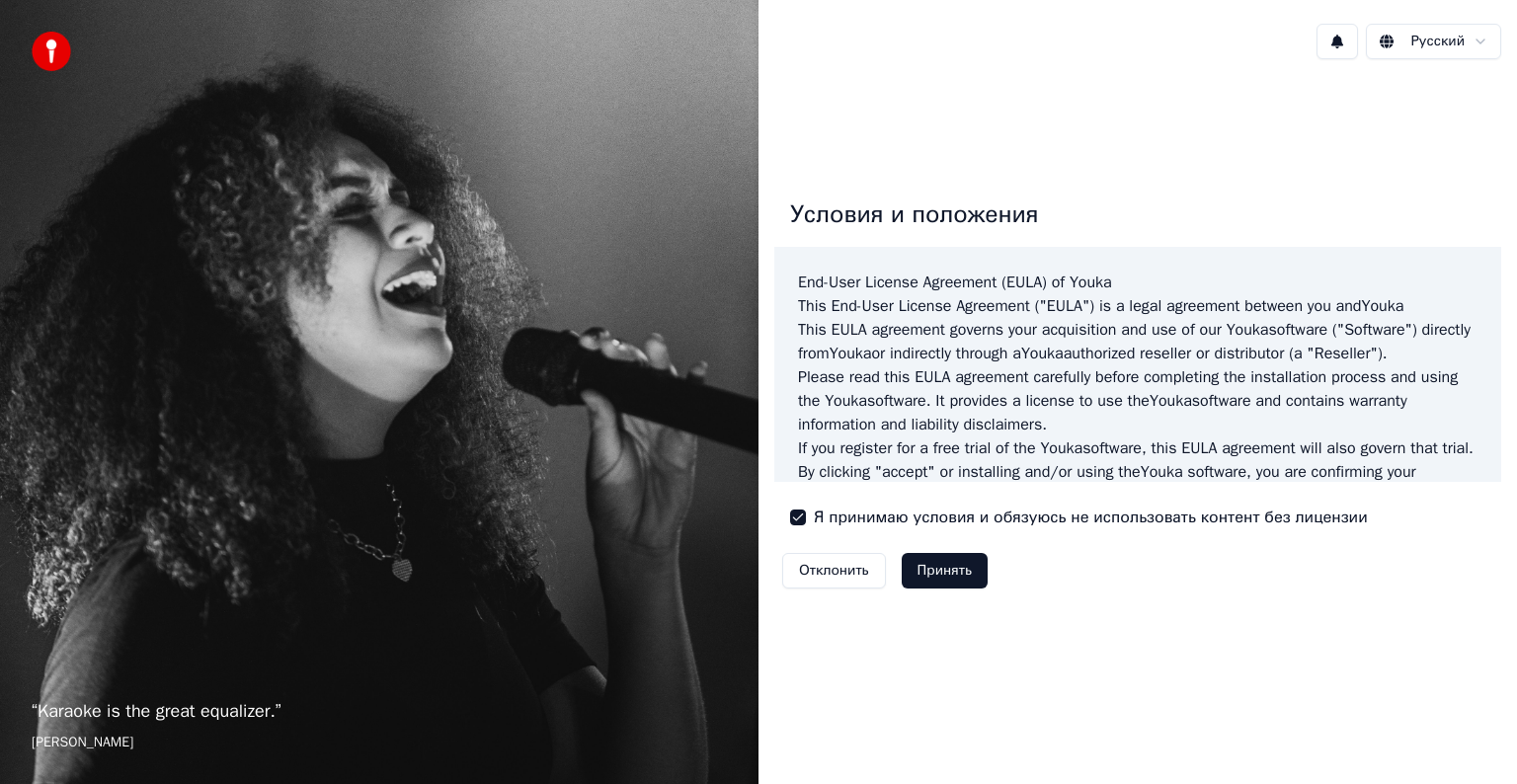 click on "Принять" at bounding box center [944, 571] 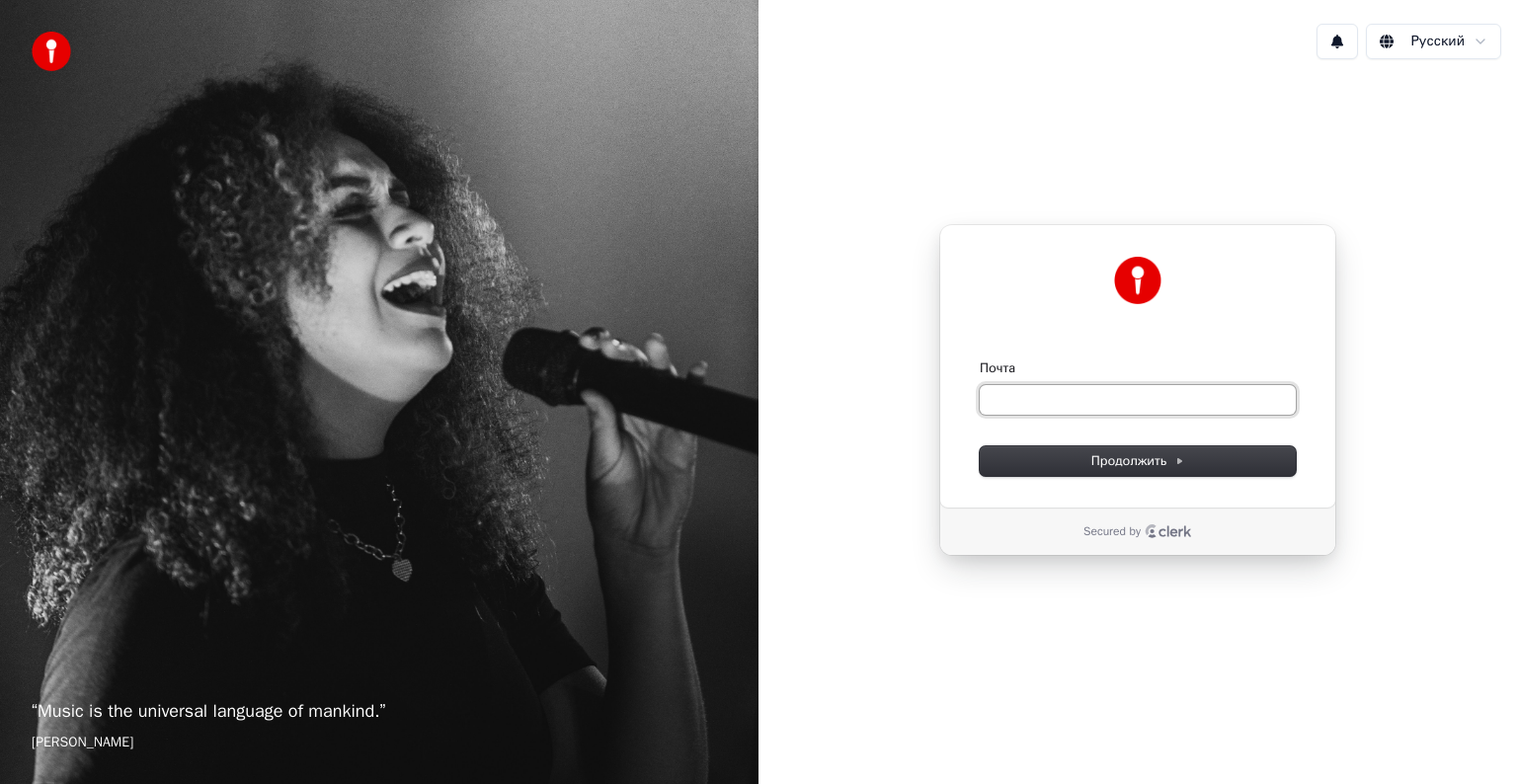 click on "Почта" at bounding box center (1138, 400) 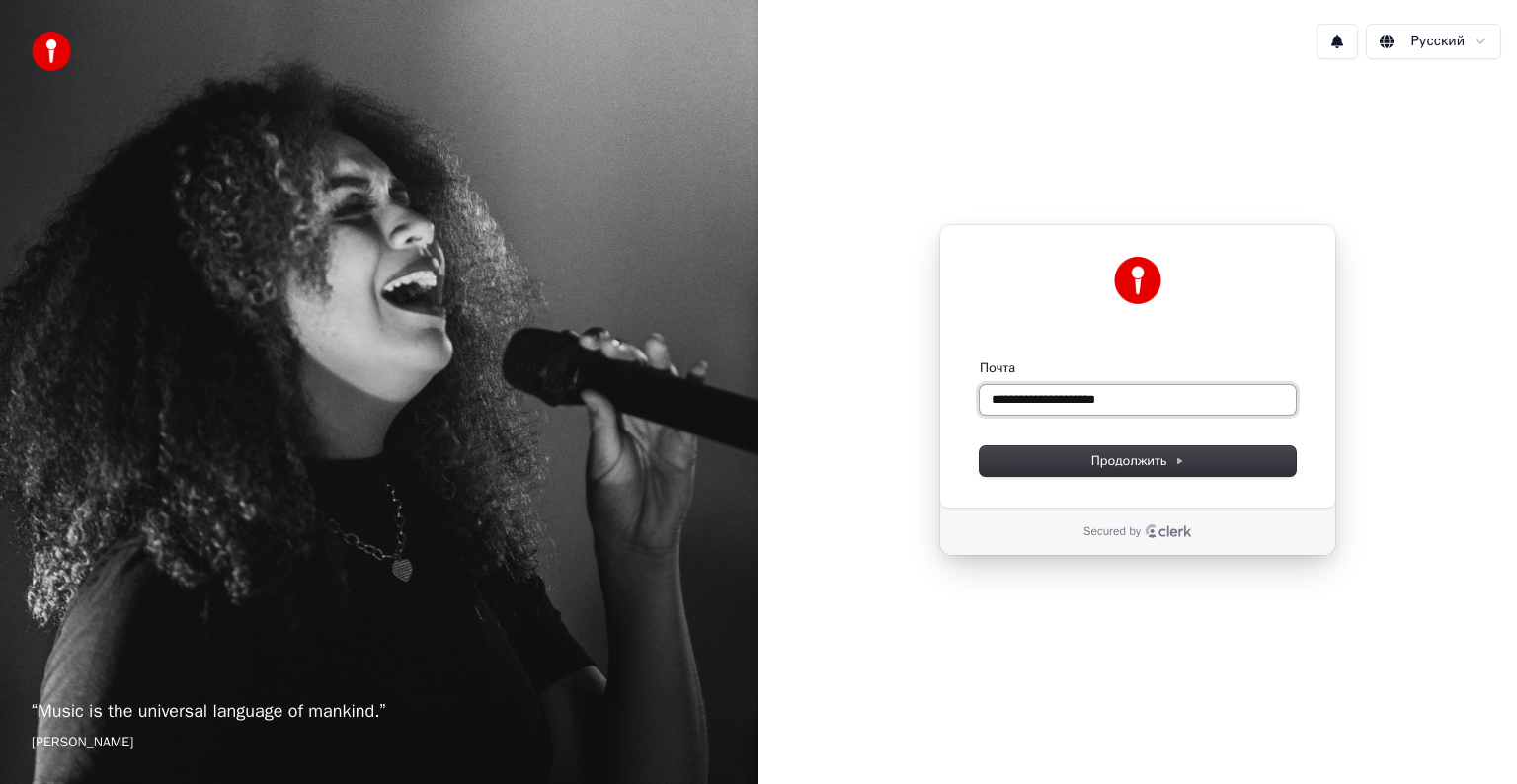 click at bounding box center [980, 359] 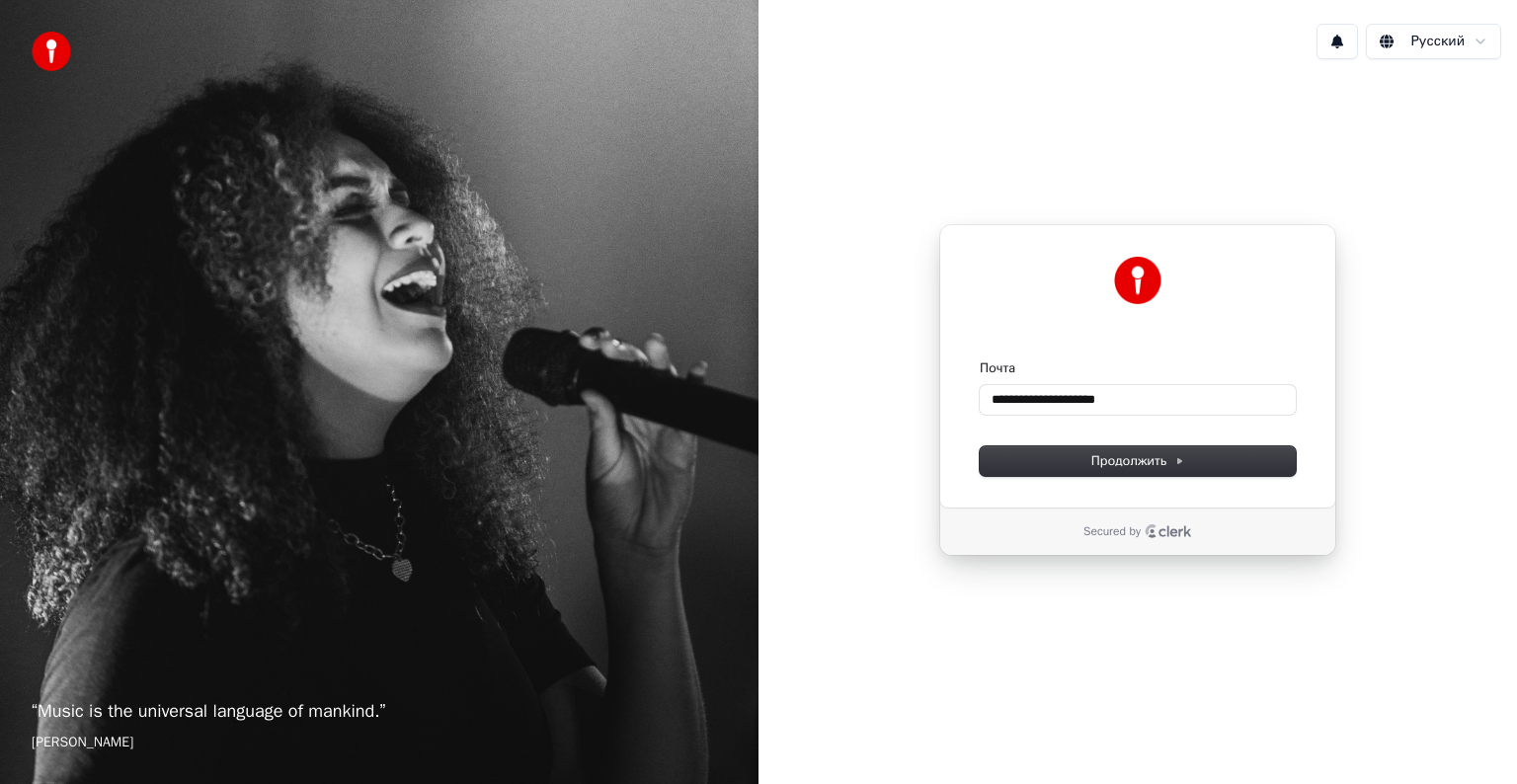 type on "**********" 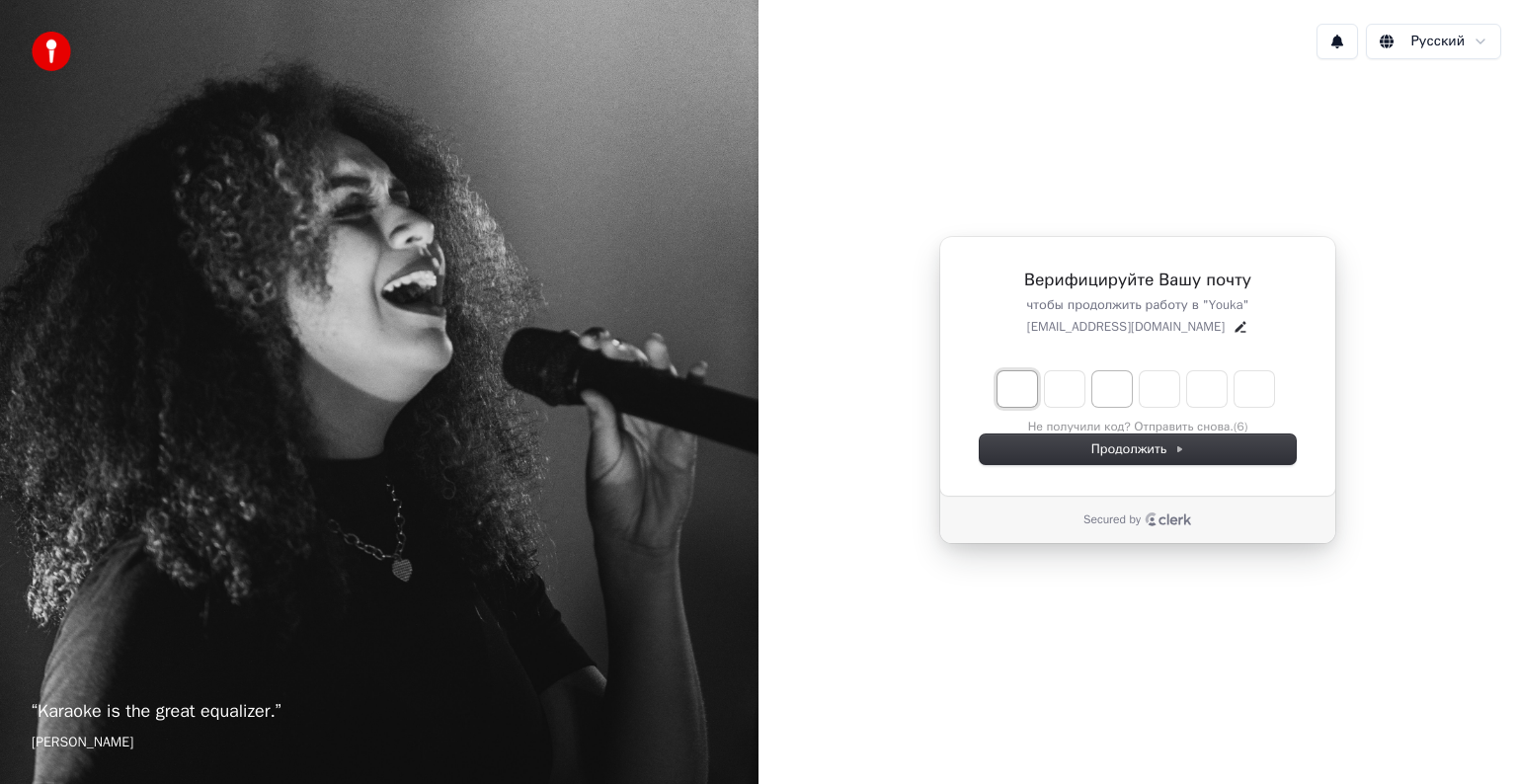 type on "*" 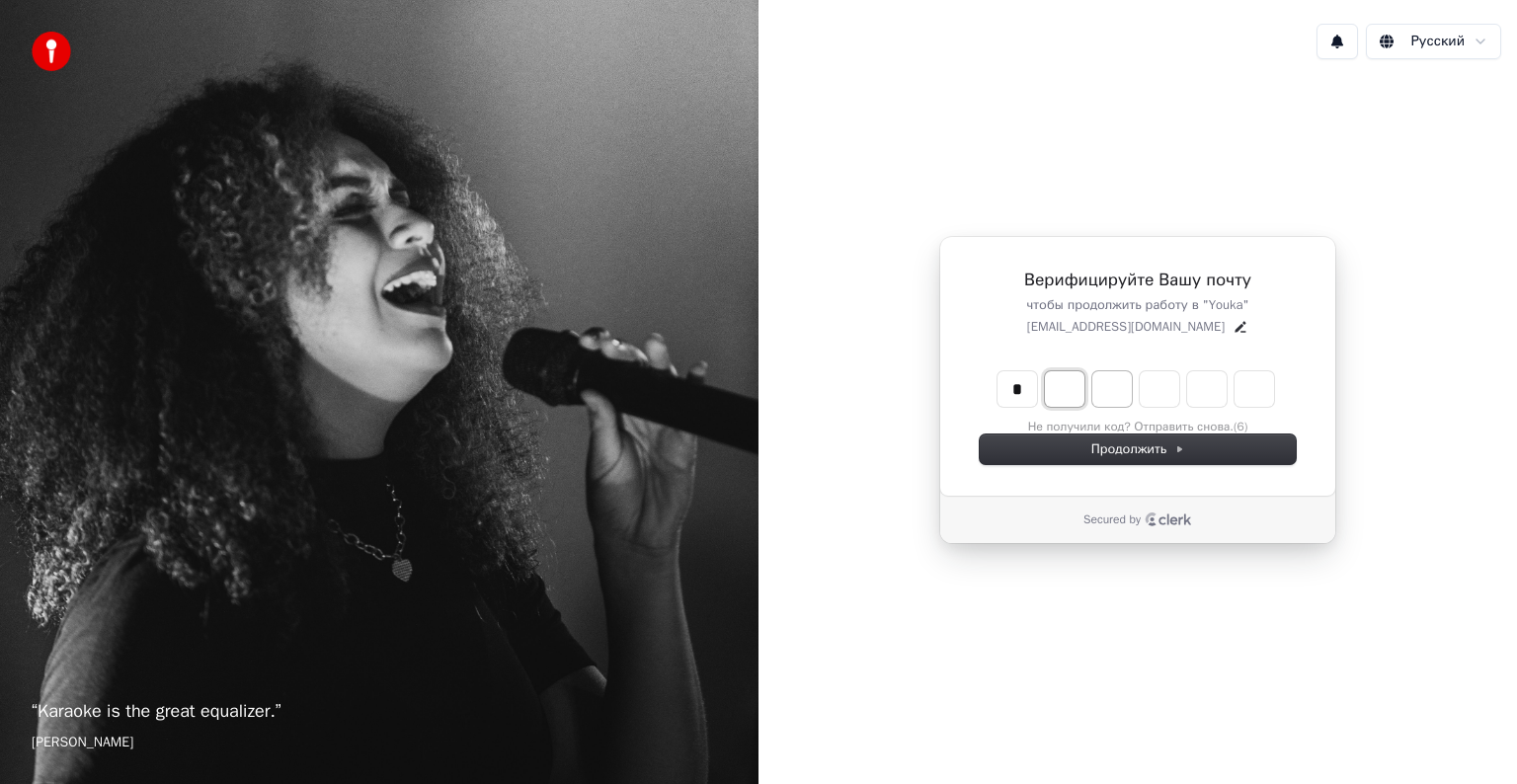 type on "*" 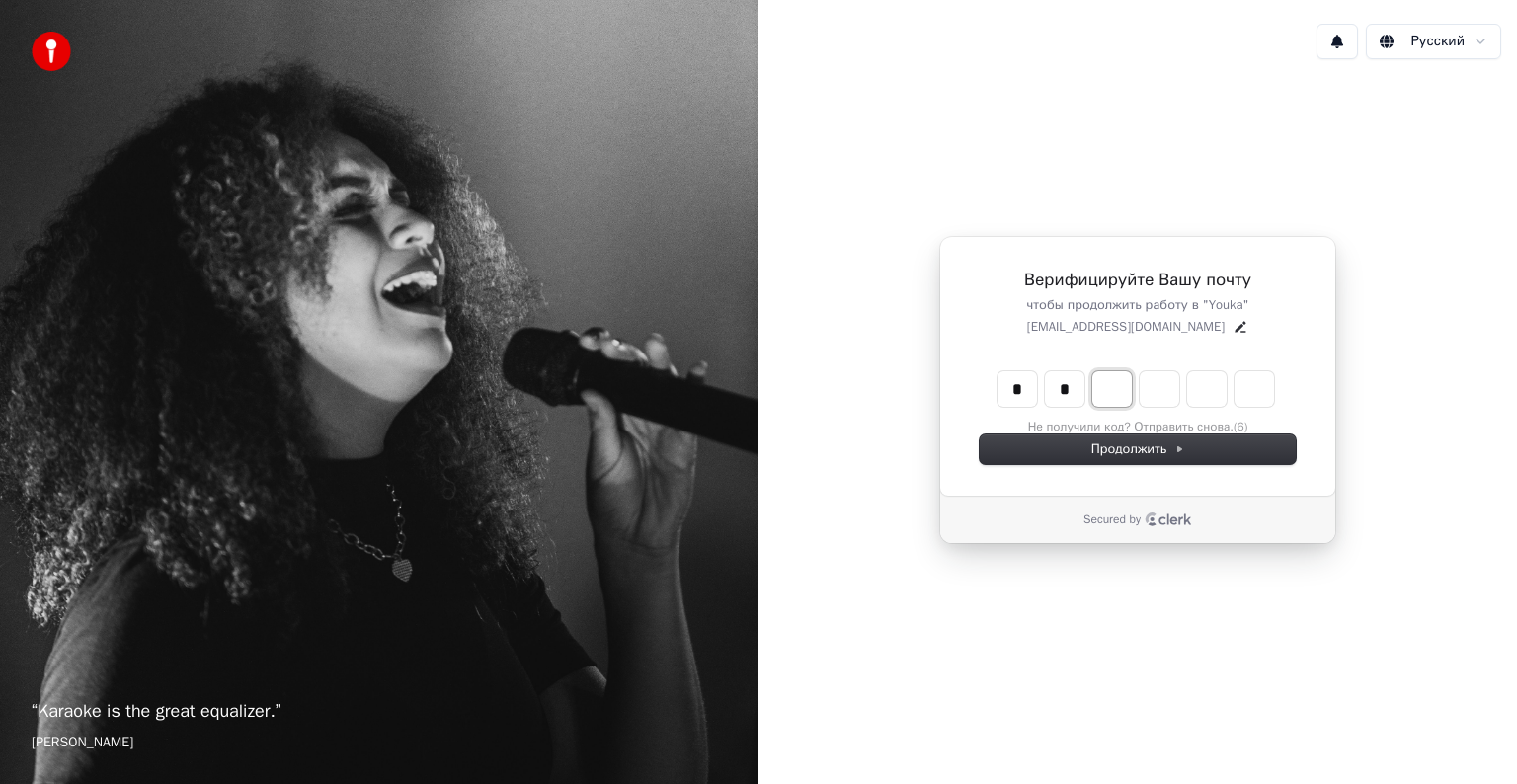 type on "*" 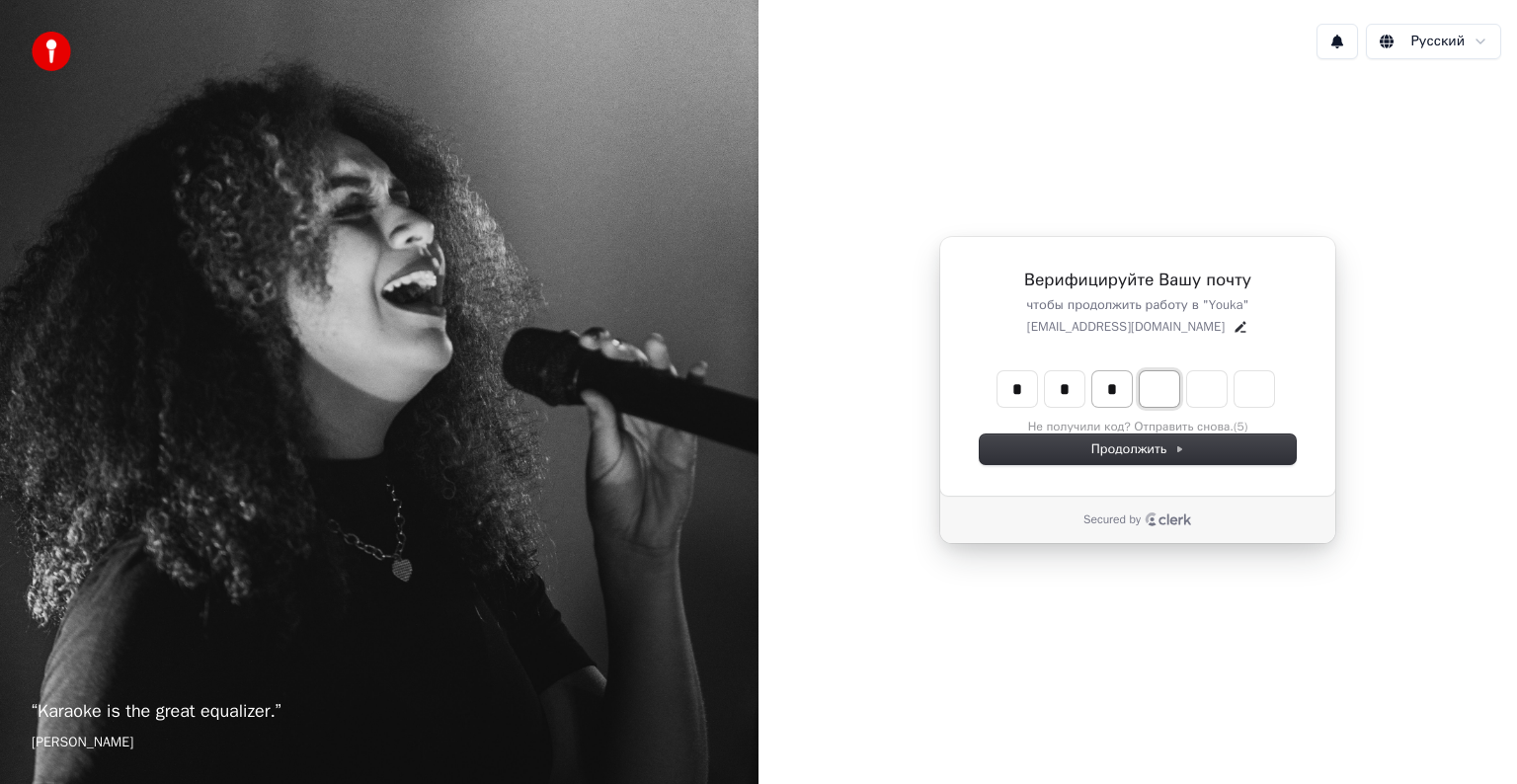 type on "*" 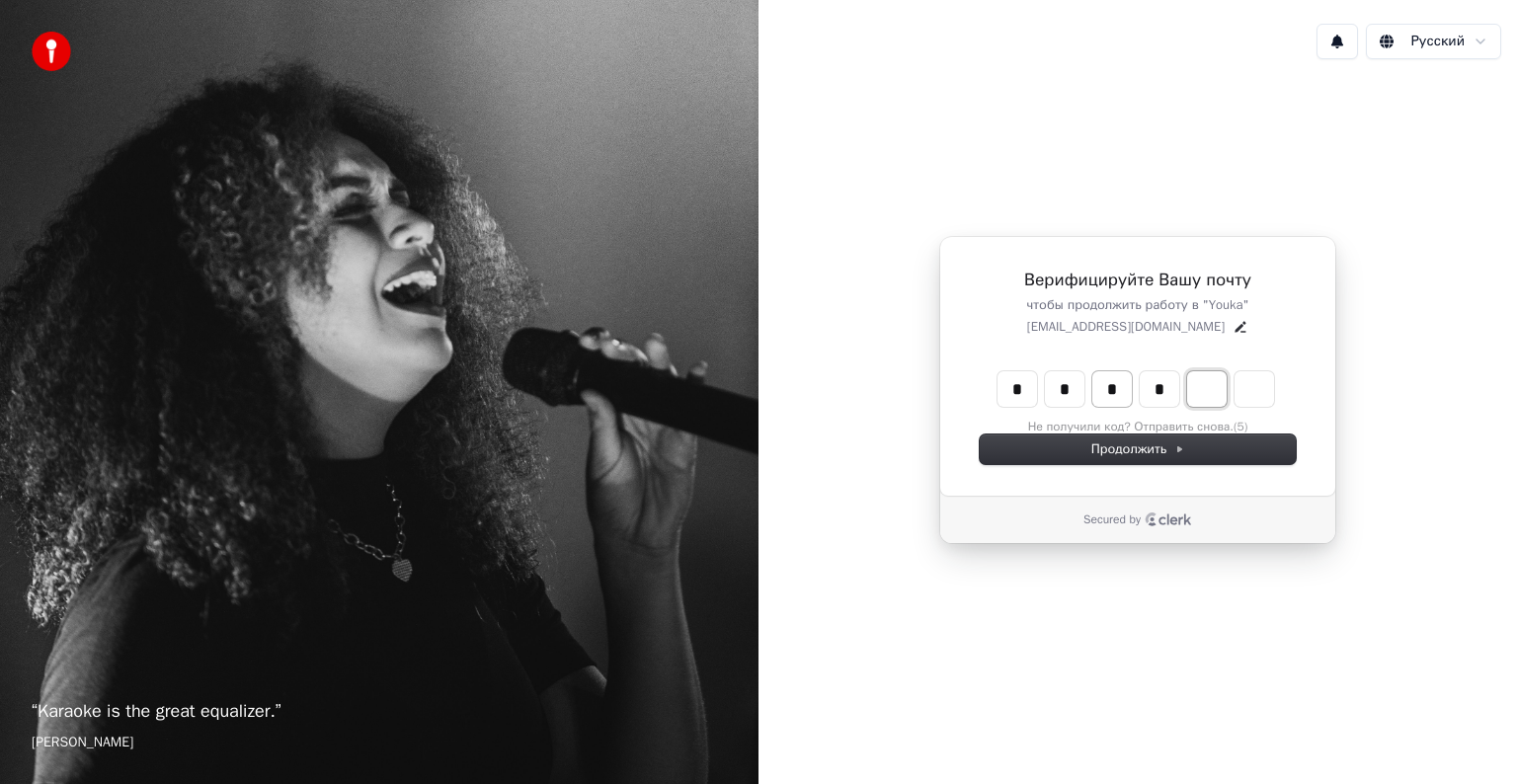 type on "*" 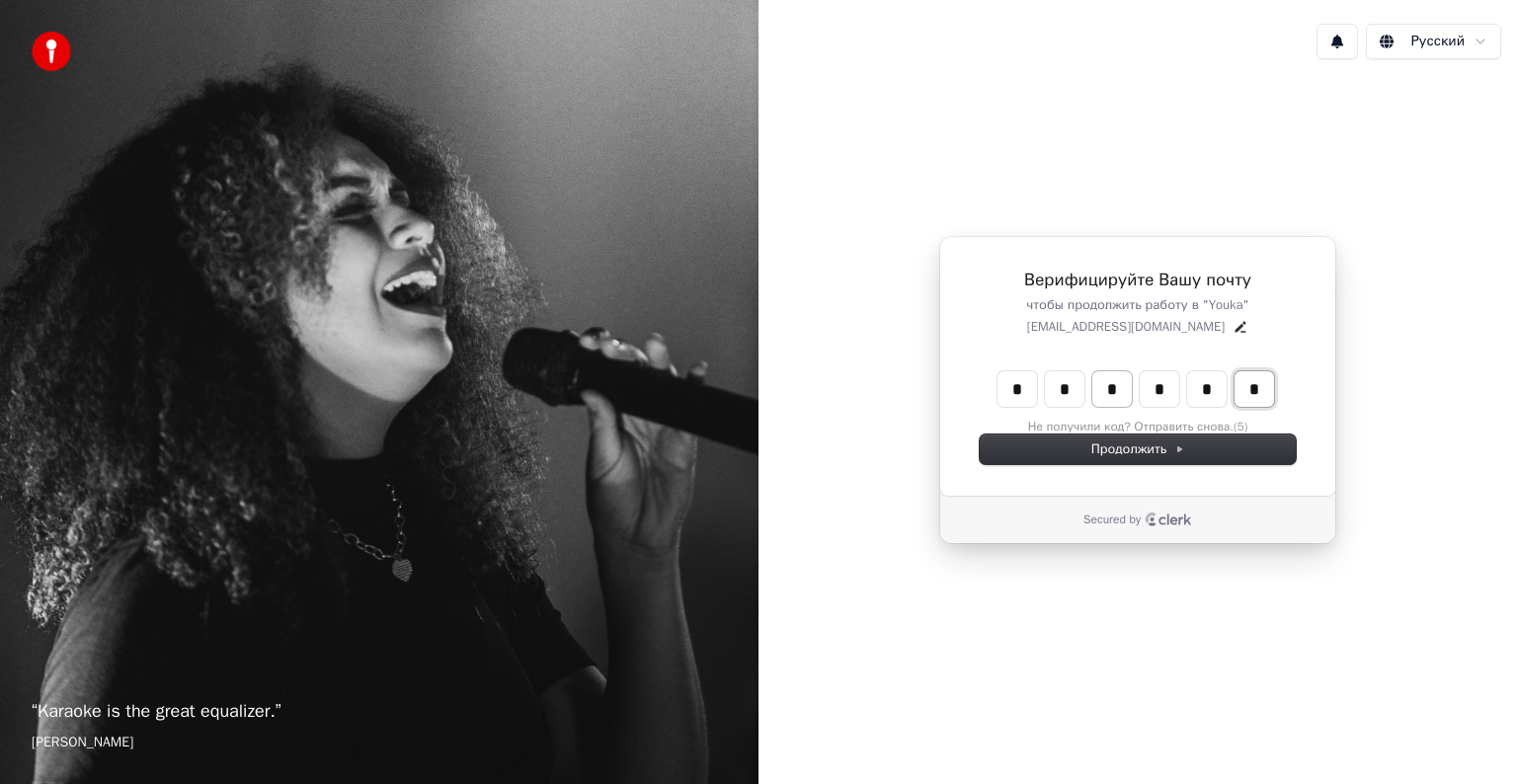 type on "*" 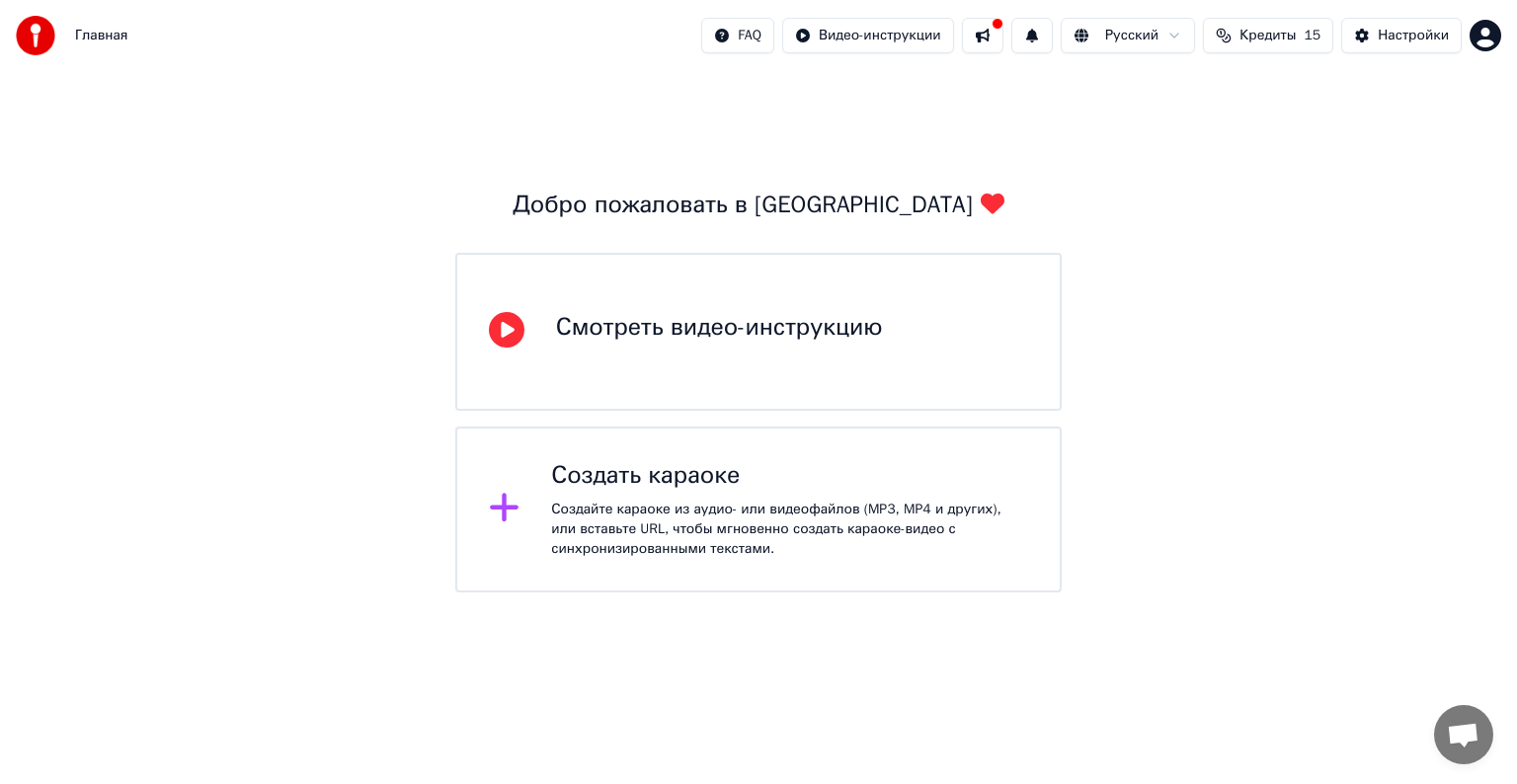 click on "Создать караоке" at bounding box center (789, 476) 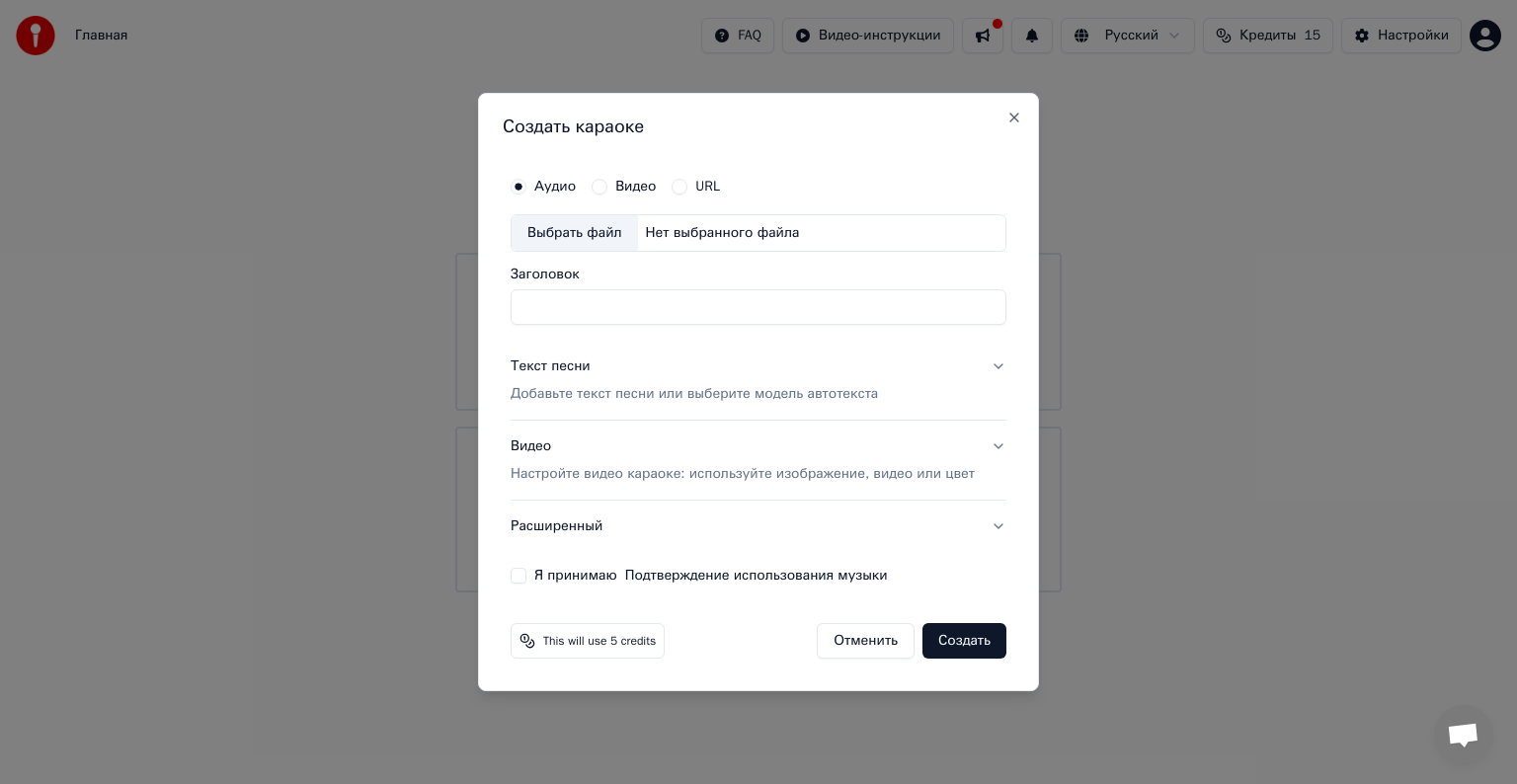 click on "Аудио Видео URL" at bounding box center (758, 187) 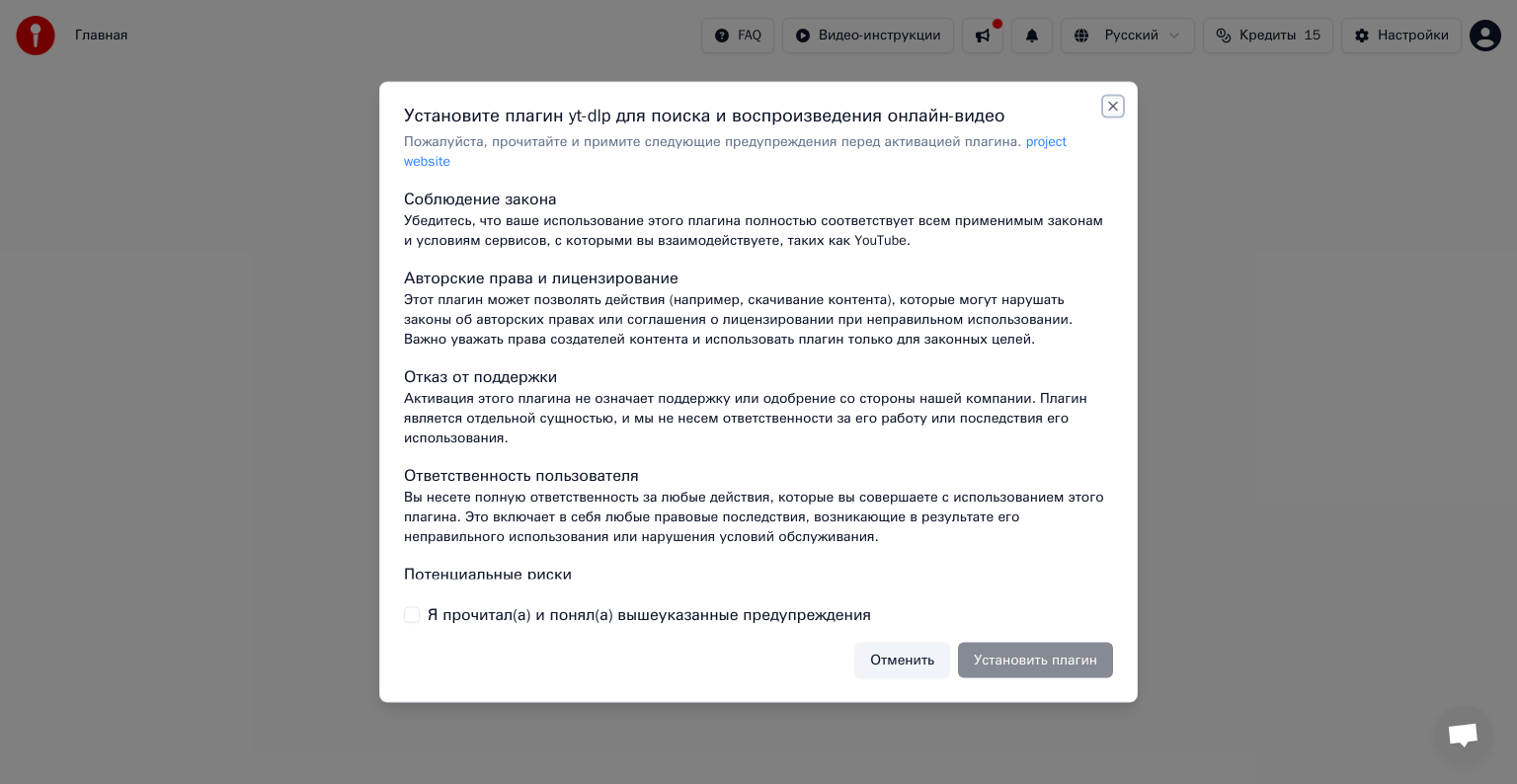click on "Close" at bounding box center (1113, 107) 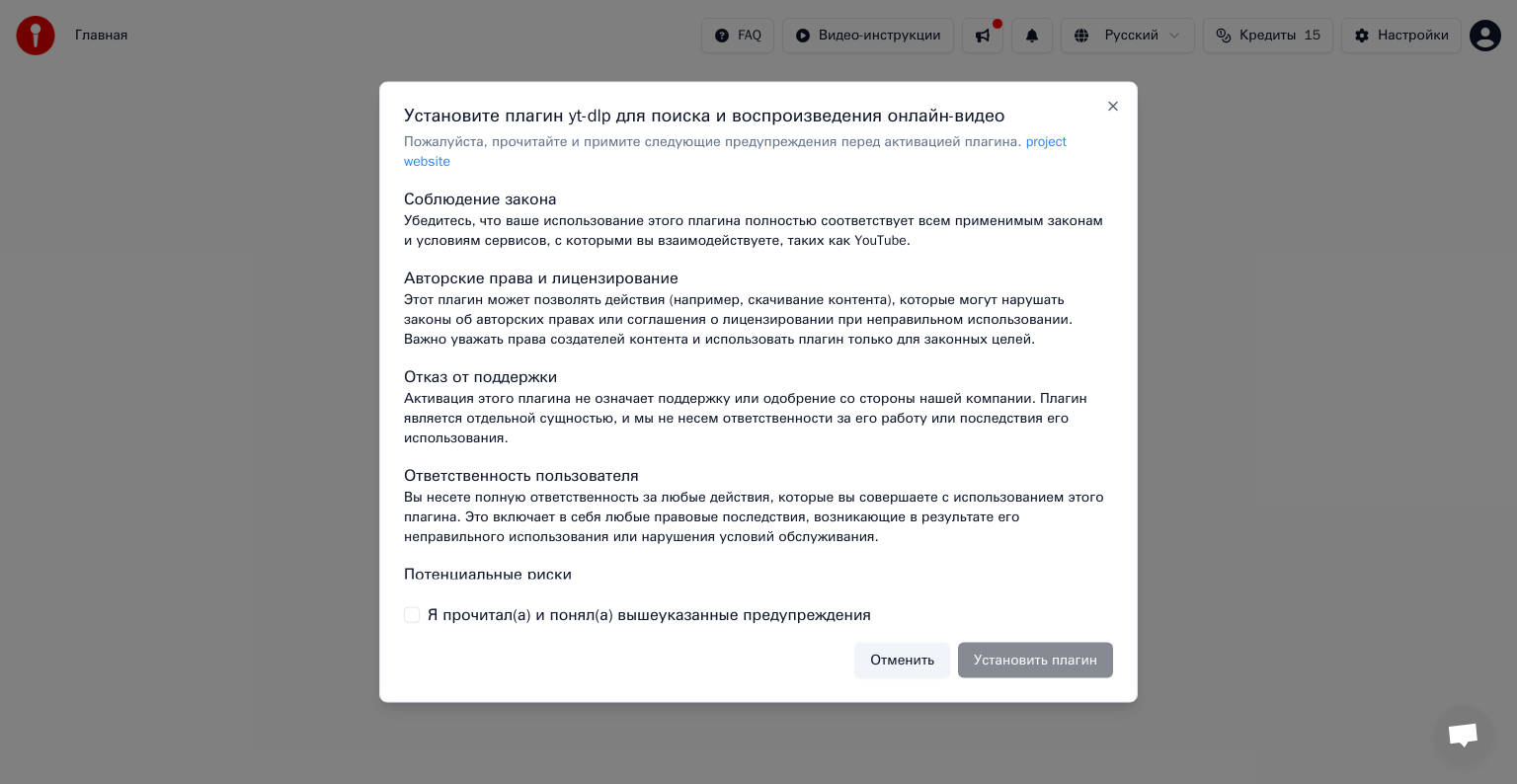 click on "Отменить" at bounding box center [902, 660] 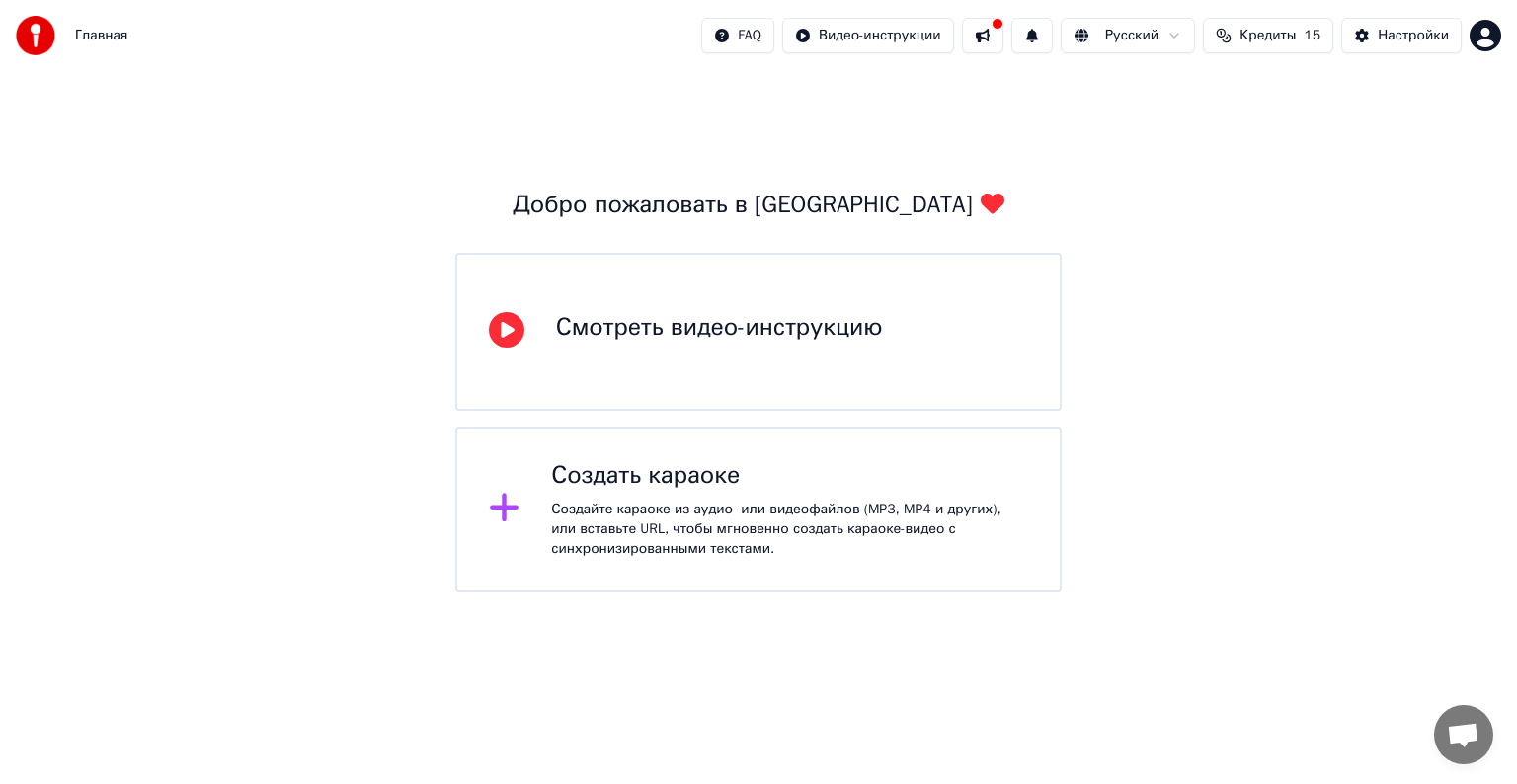 click on "Создать караоке" at bounding box center (789, 476) 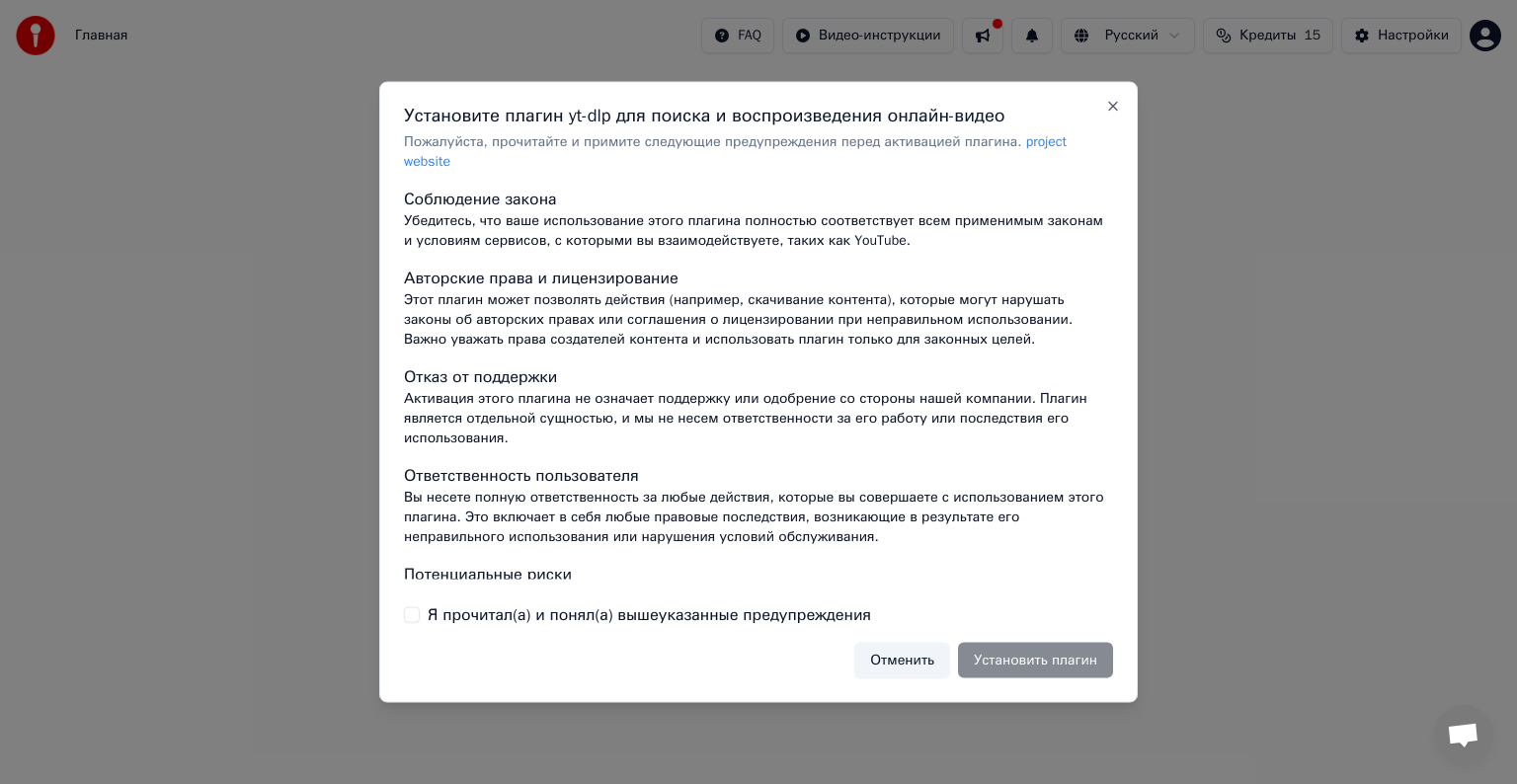 click on "Отменить" at bounding box center [902, 660] 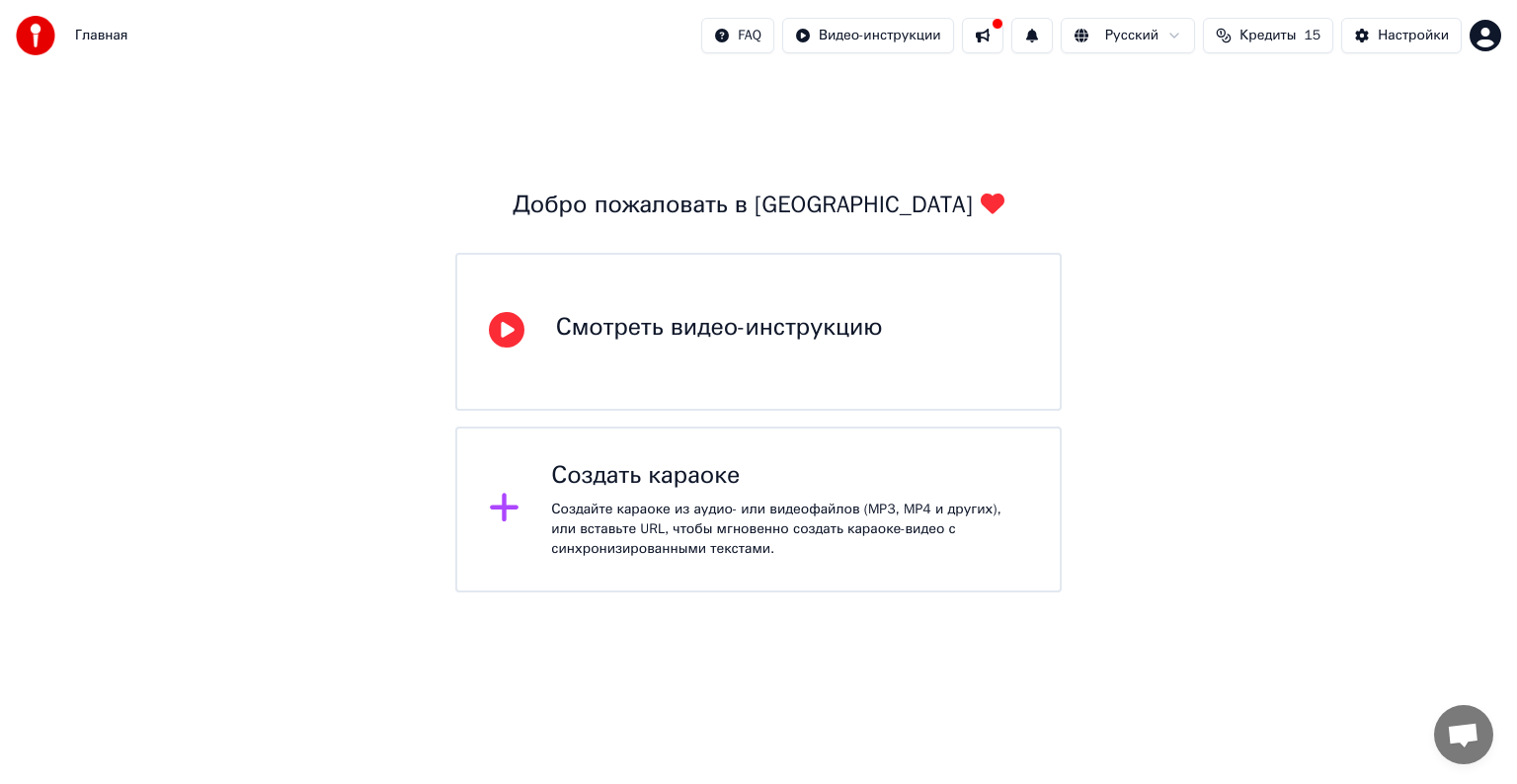 click on "Создайте караоке из аудио- или видеофайлов (MP3, MP4 и других), или вставьте URL, чтобы мгновенно создать караоке-видео с синхронизированными текстами." at bounding box center (789, 529) 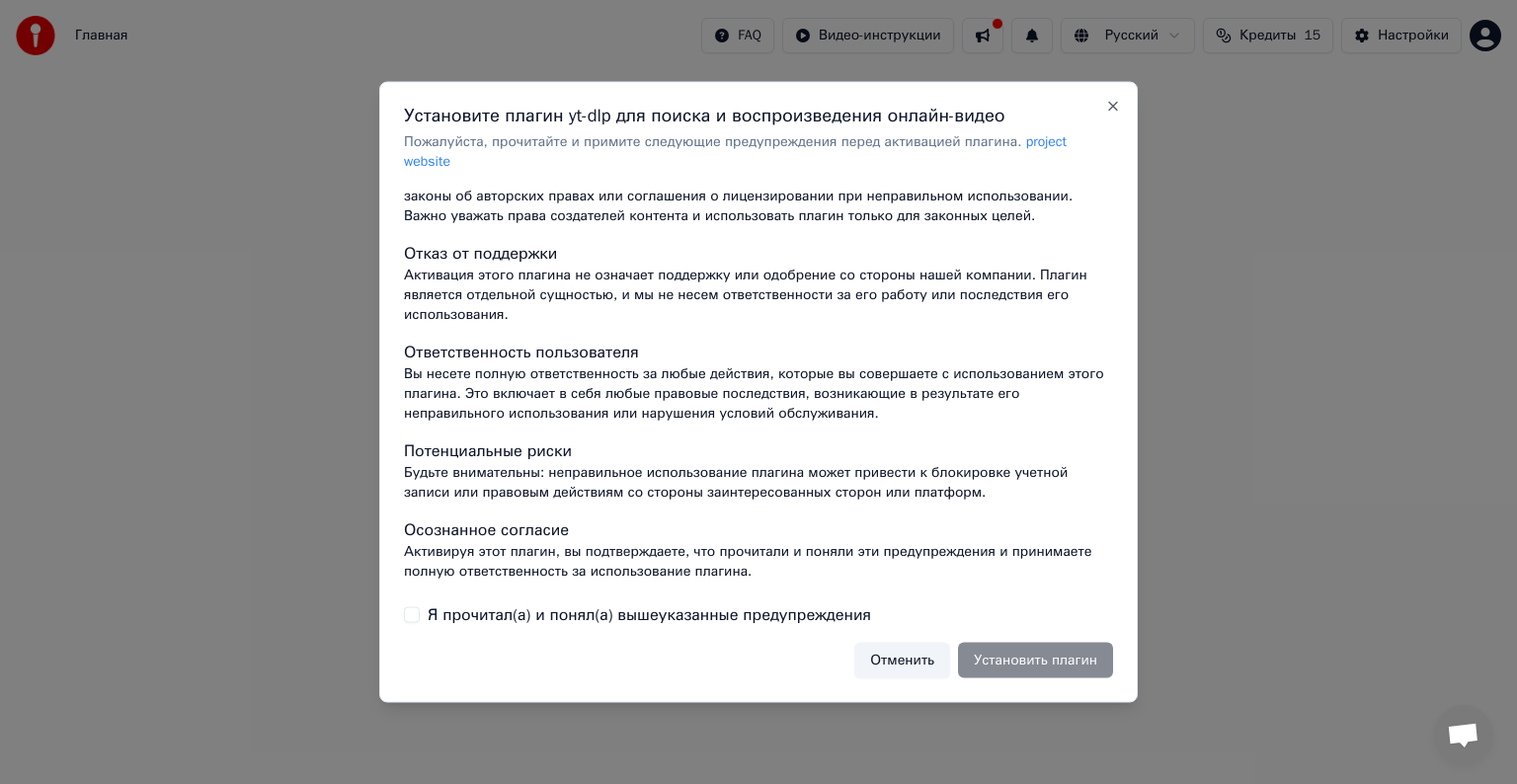 scroll, scrollTop: 125, scrollLeft: 0, axis: vertical 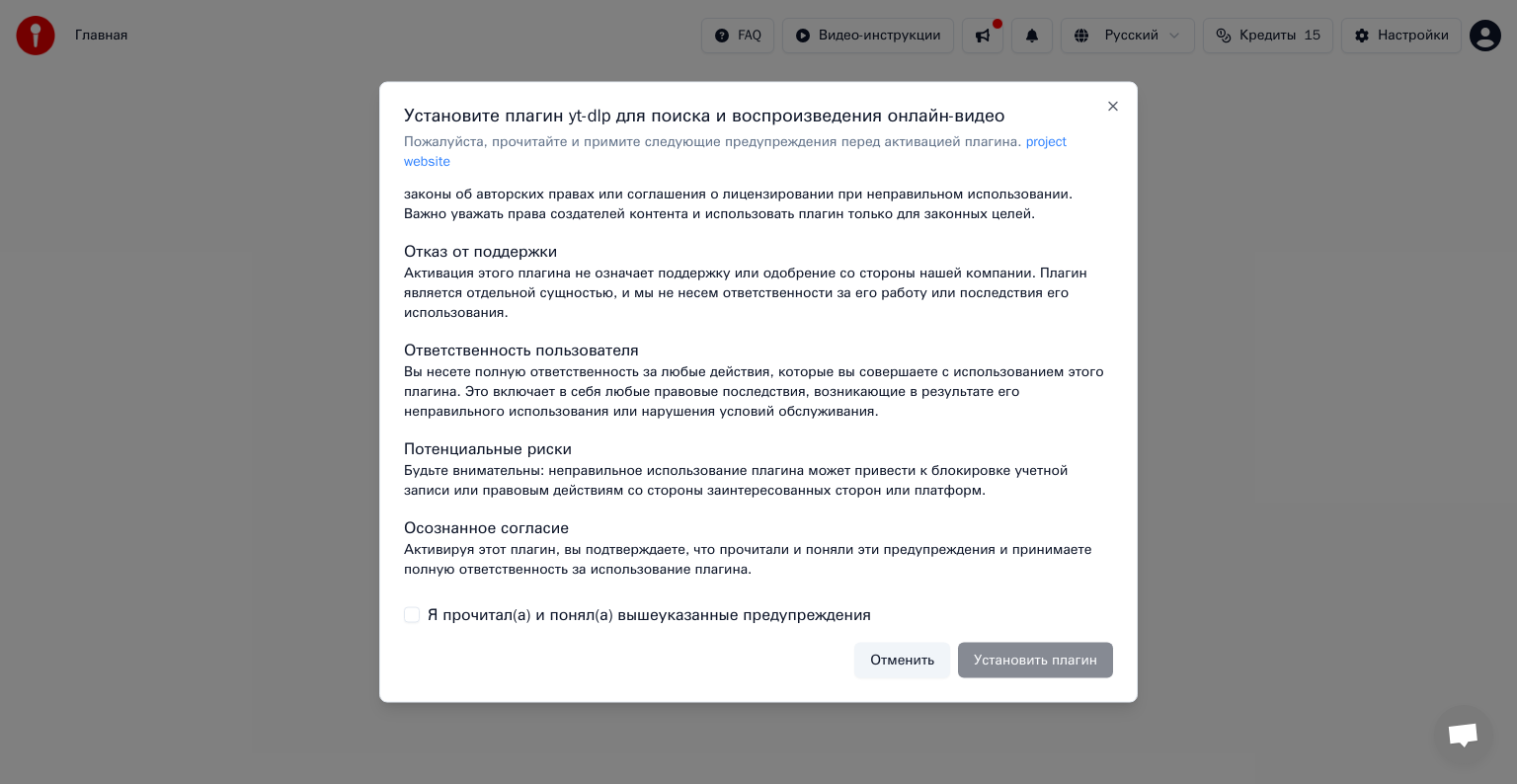 click on "Я прочитал(а) и понял(а) вышеуказанные предупреждения" at bounding box center [412, 614] 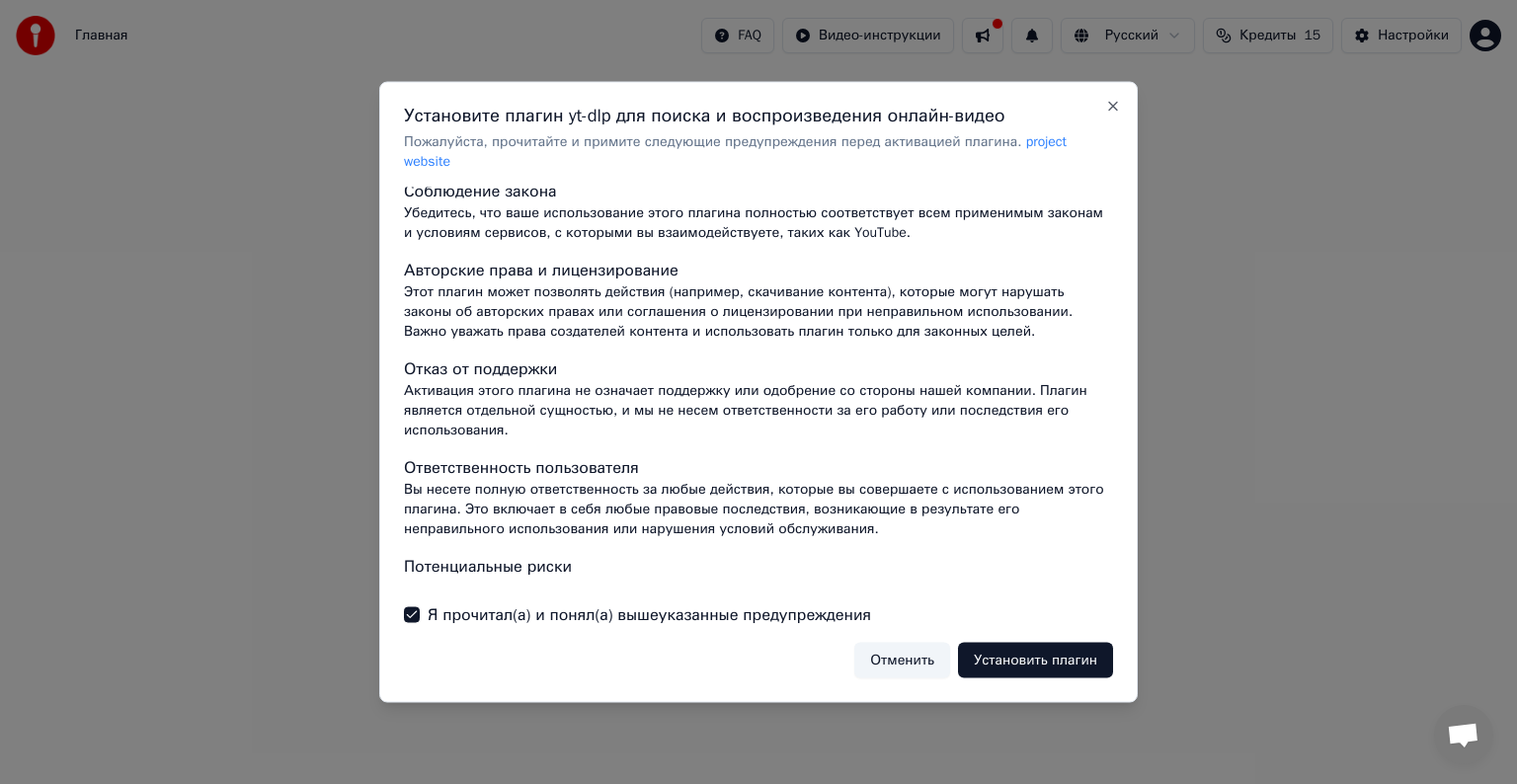 scroll, scrollTop: 0, scrollLeft: 0, axis: both 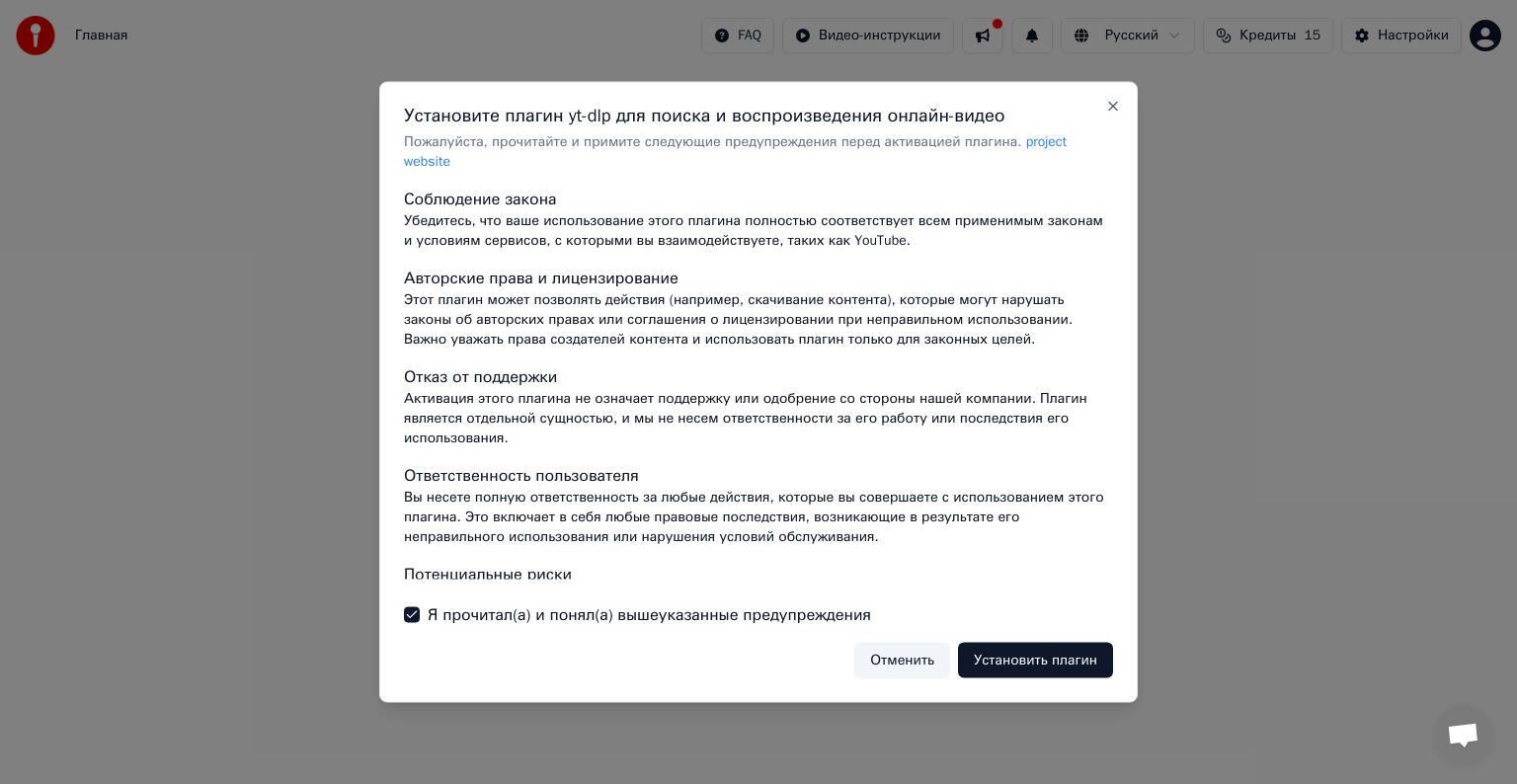 click on "Установить плагин" at bounding box center [1035, 660] 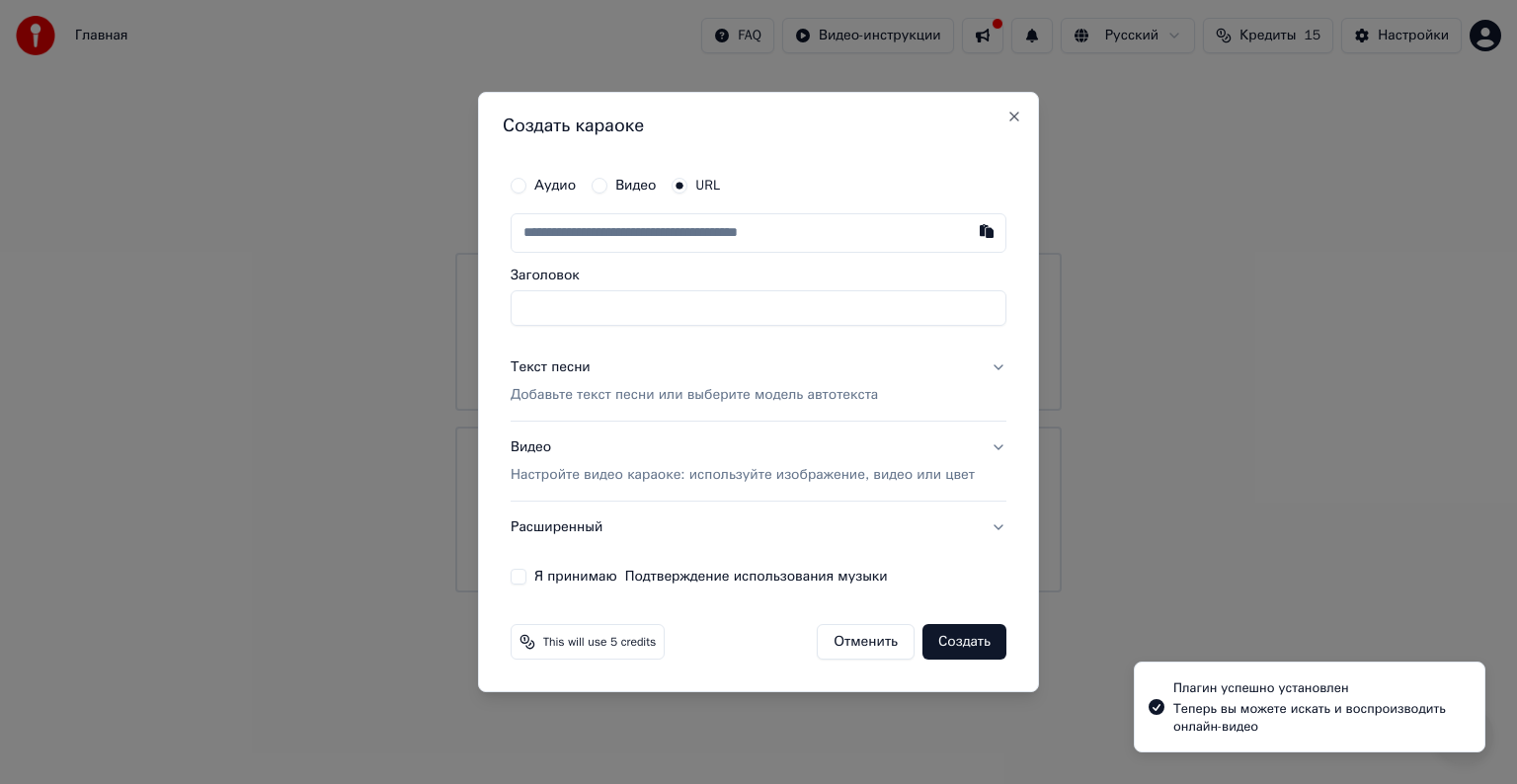 click on "Аудио" at bounding box center (555, 186) 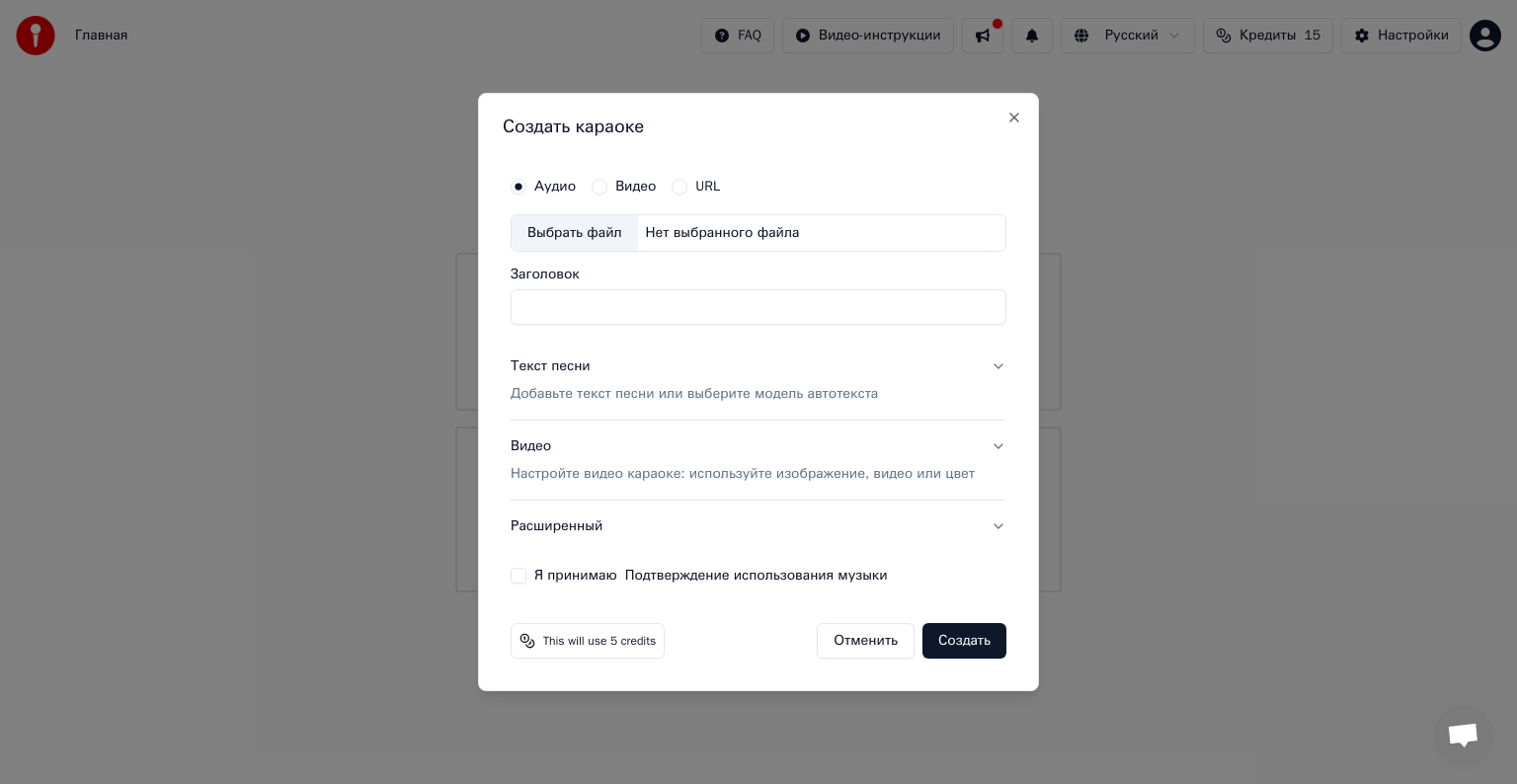 click on "Видео" at bounding box center (635, 187) 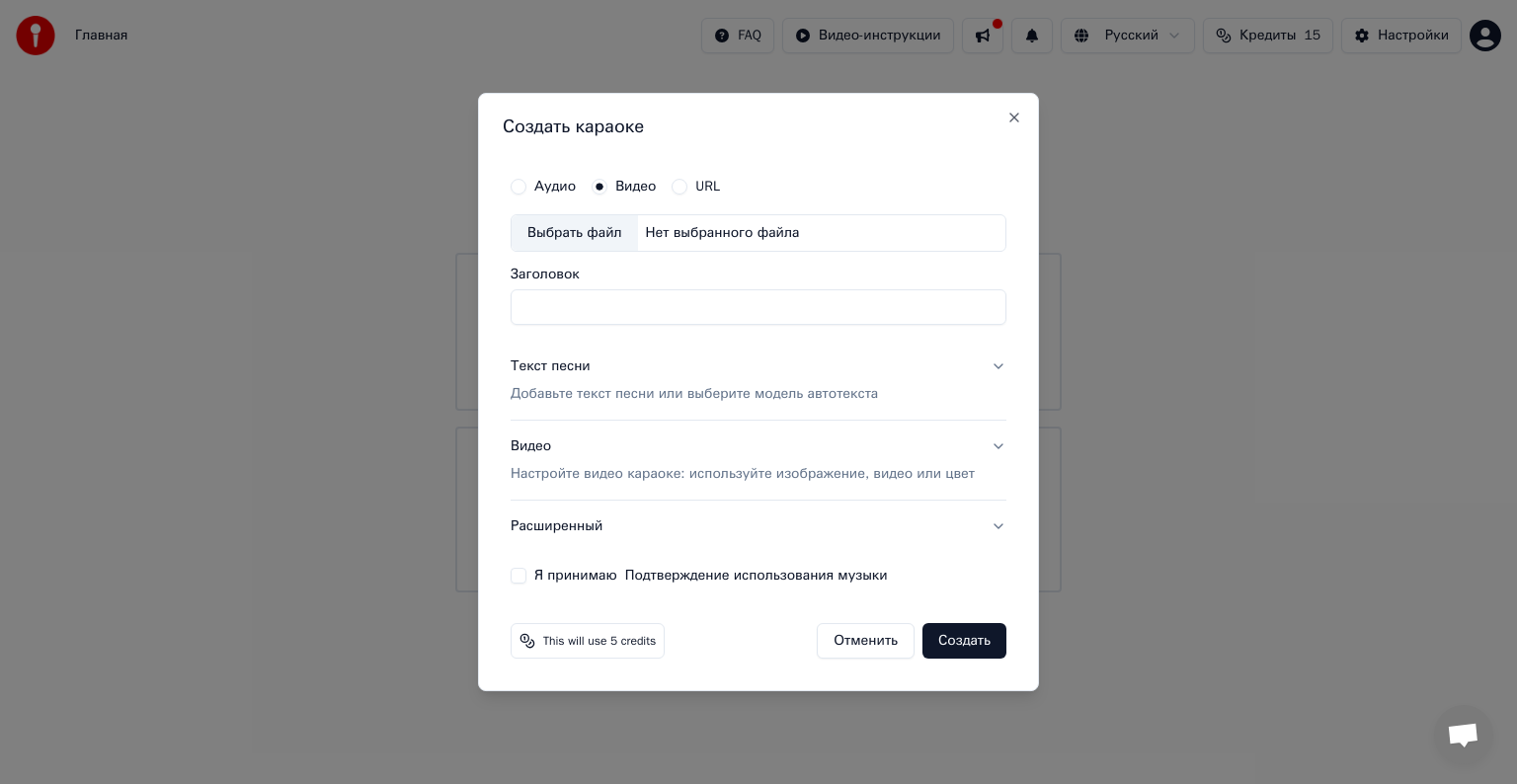 click on "Нет выбранного файла" at bounding box center (723, 233) 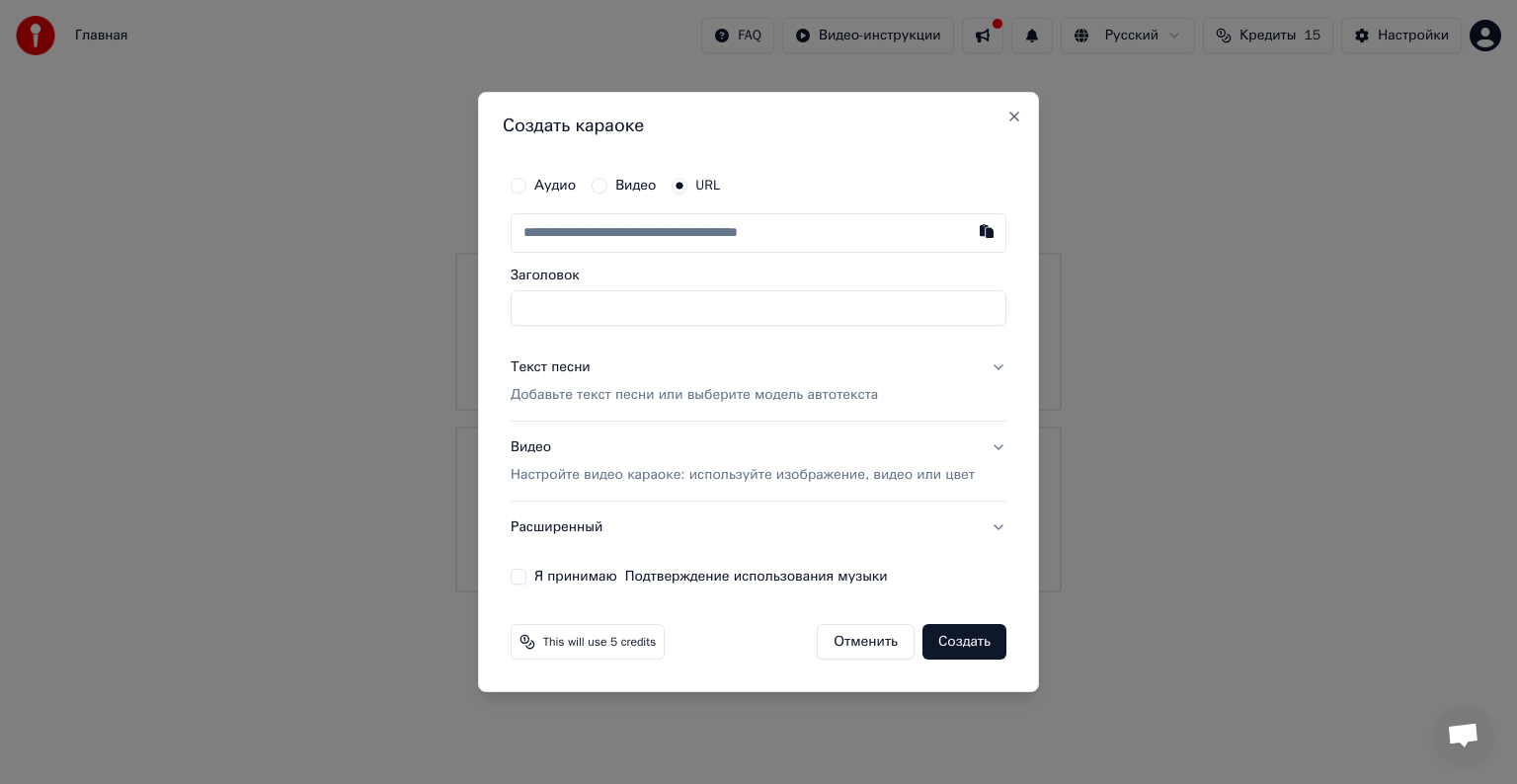 click at bounding box center (758, 233) 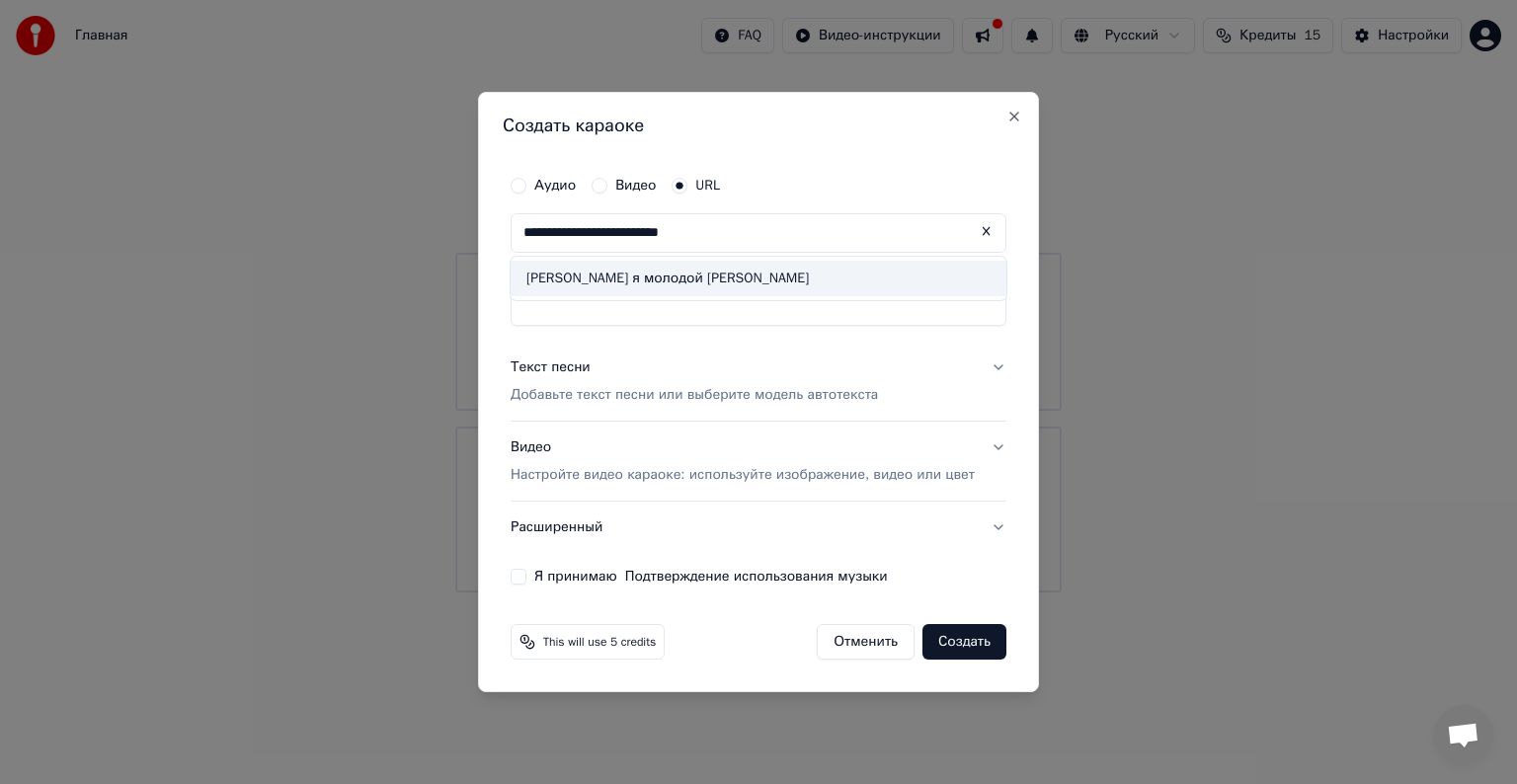 type on "**********" 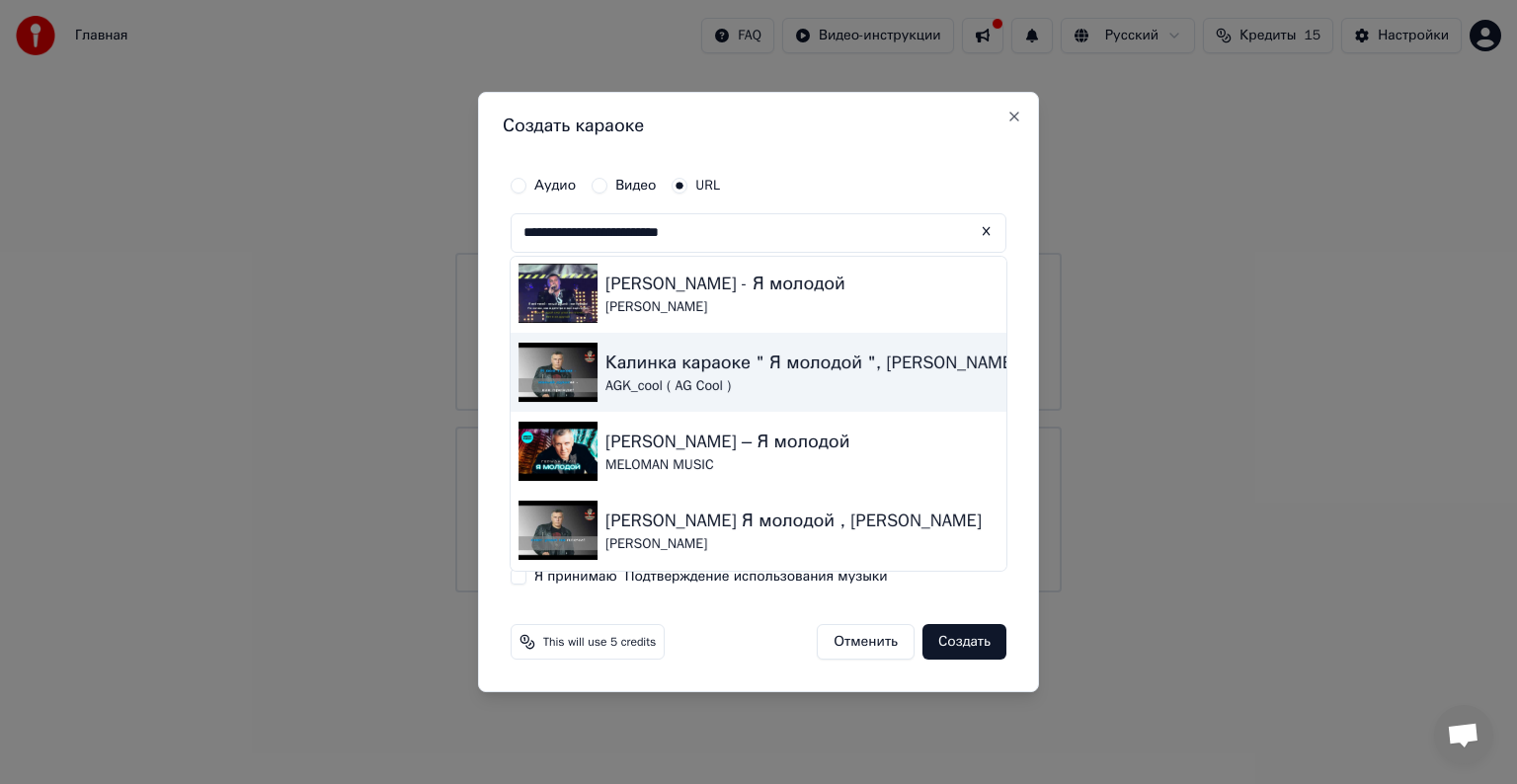 scroll, scrollTop: 0, scrollLeft: 0, axis: both 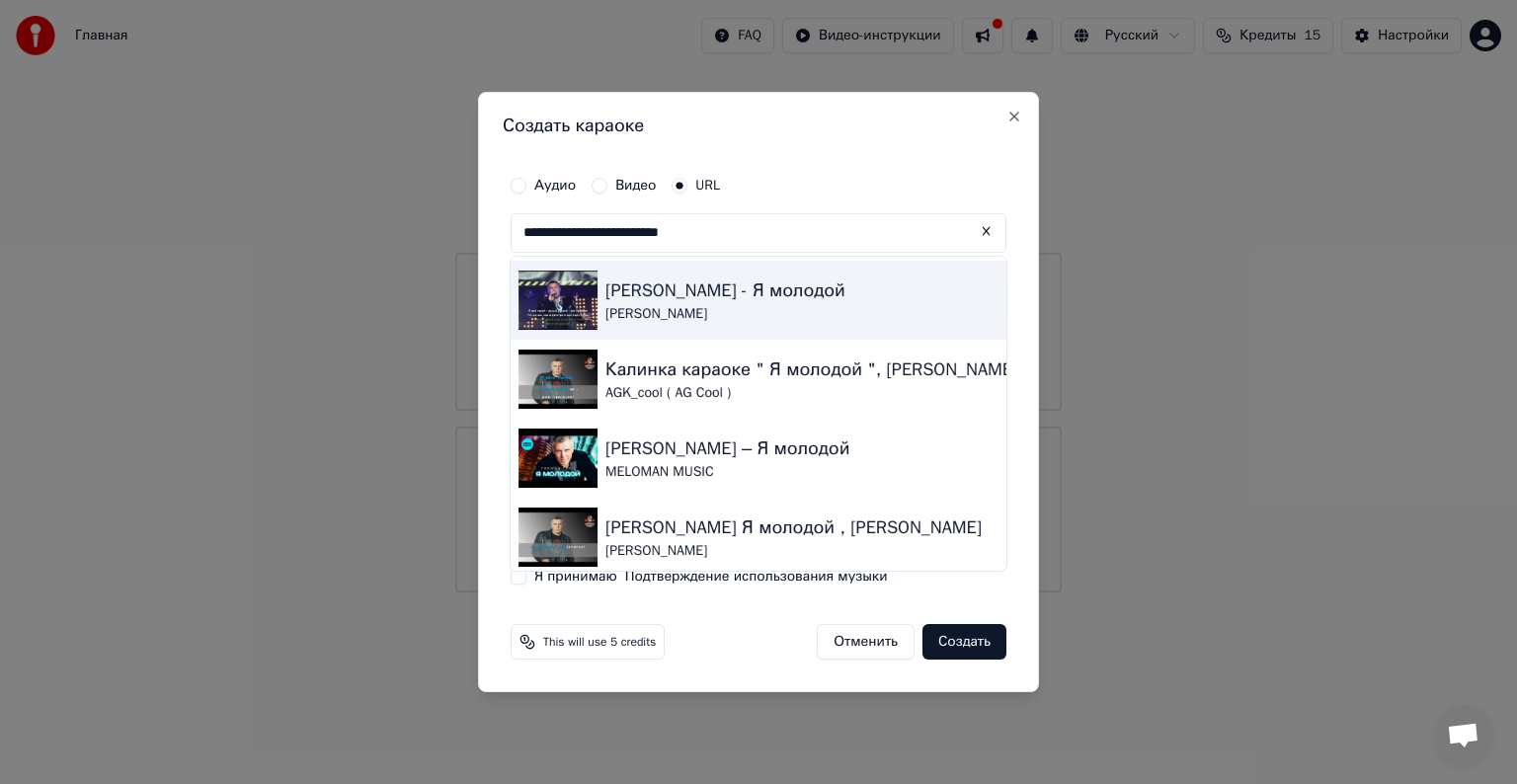 click on "[PERSON_NAME] - Я молодой [PERSON_NAME]" at bounding box center [758, 300] 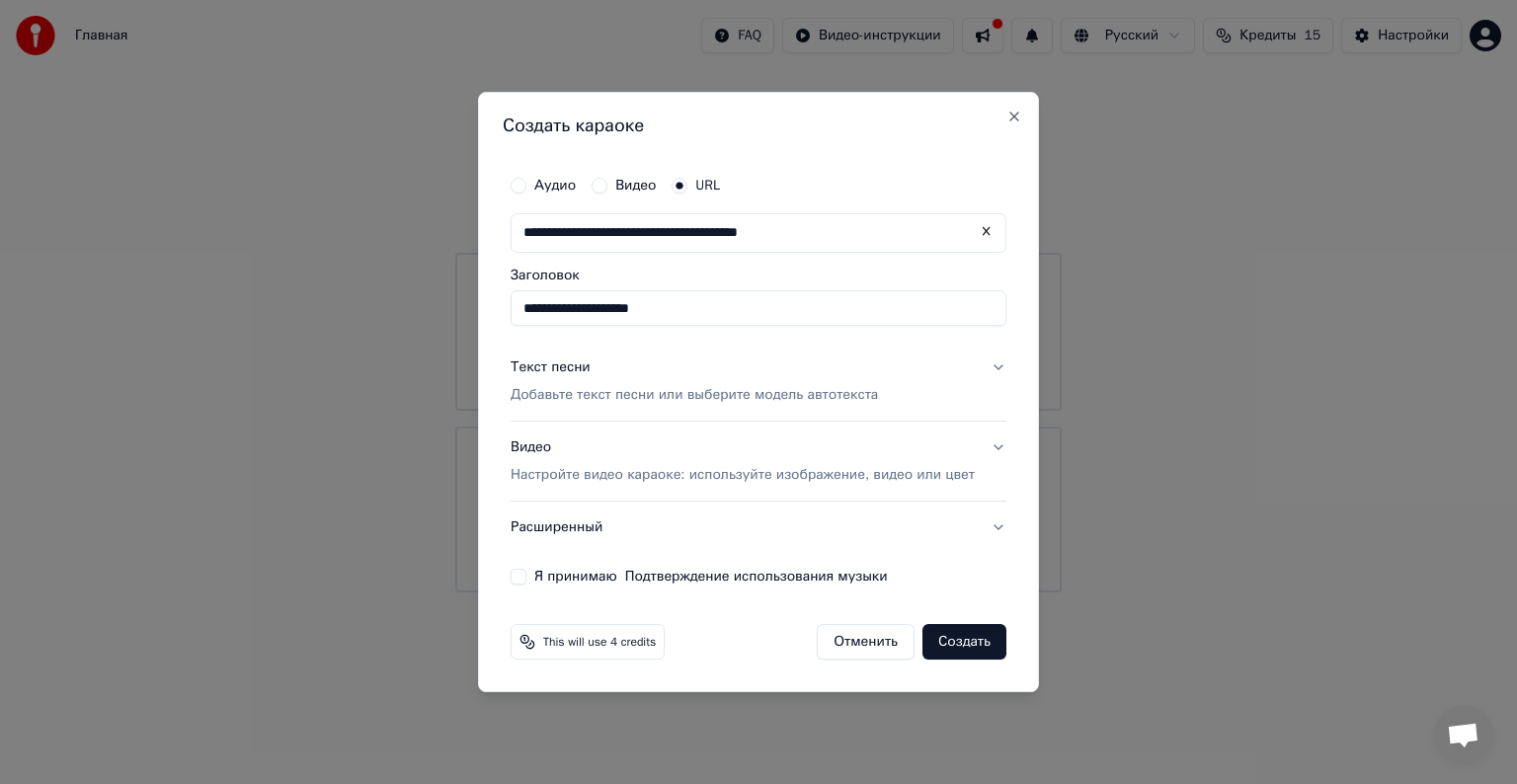 drag, startPoint x: 715, startPoint y: 304, endPoint x: 519, endPoint y: 308, distance: 196.0408 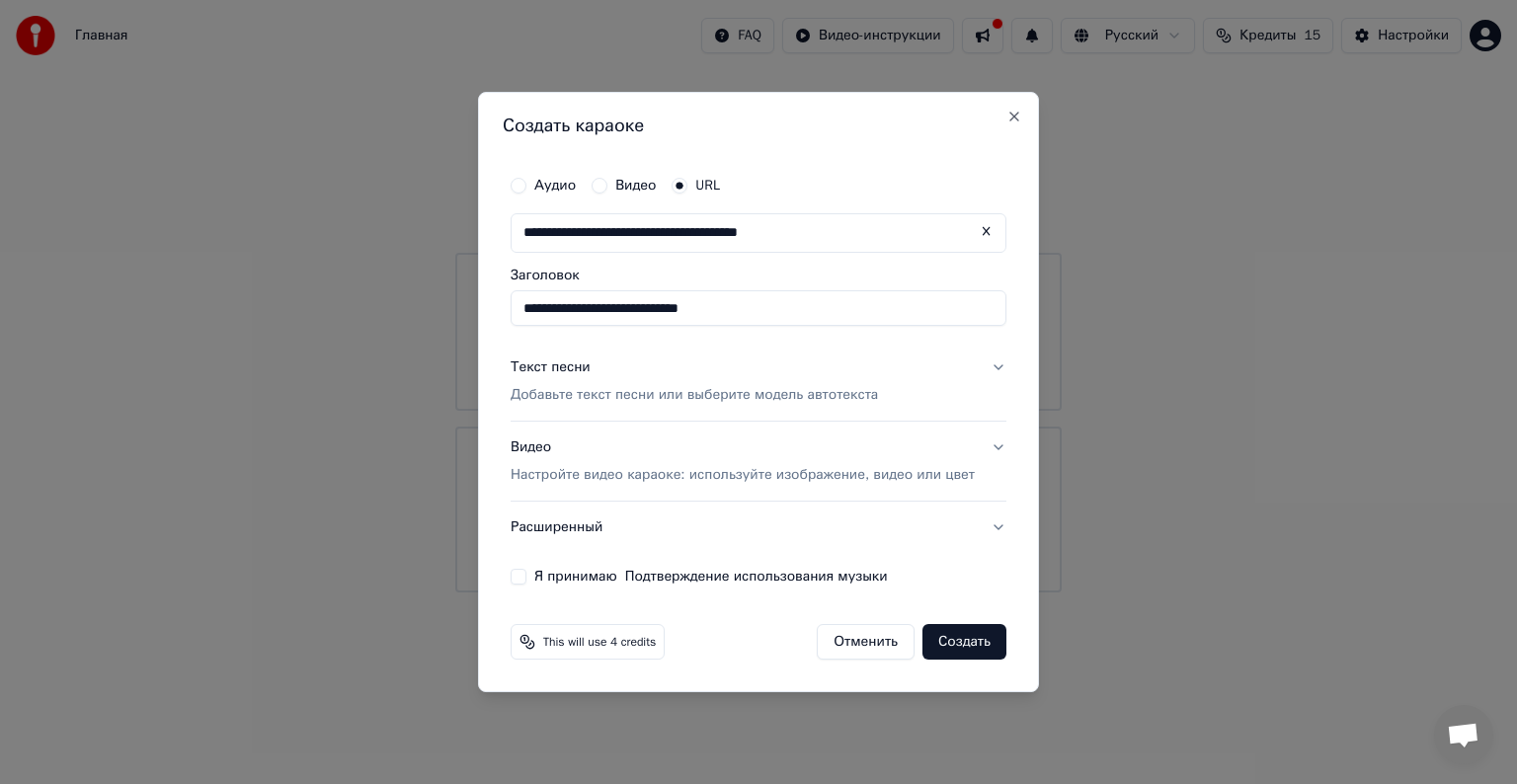 type on "**********" 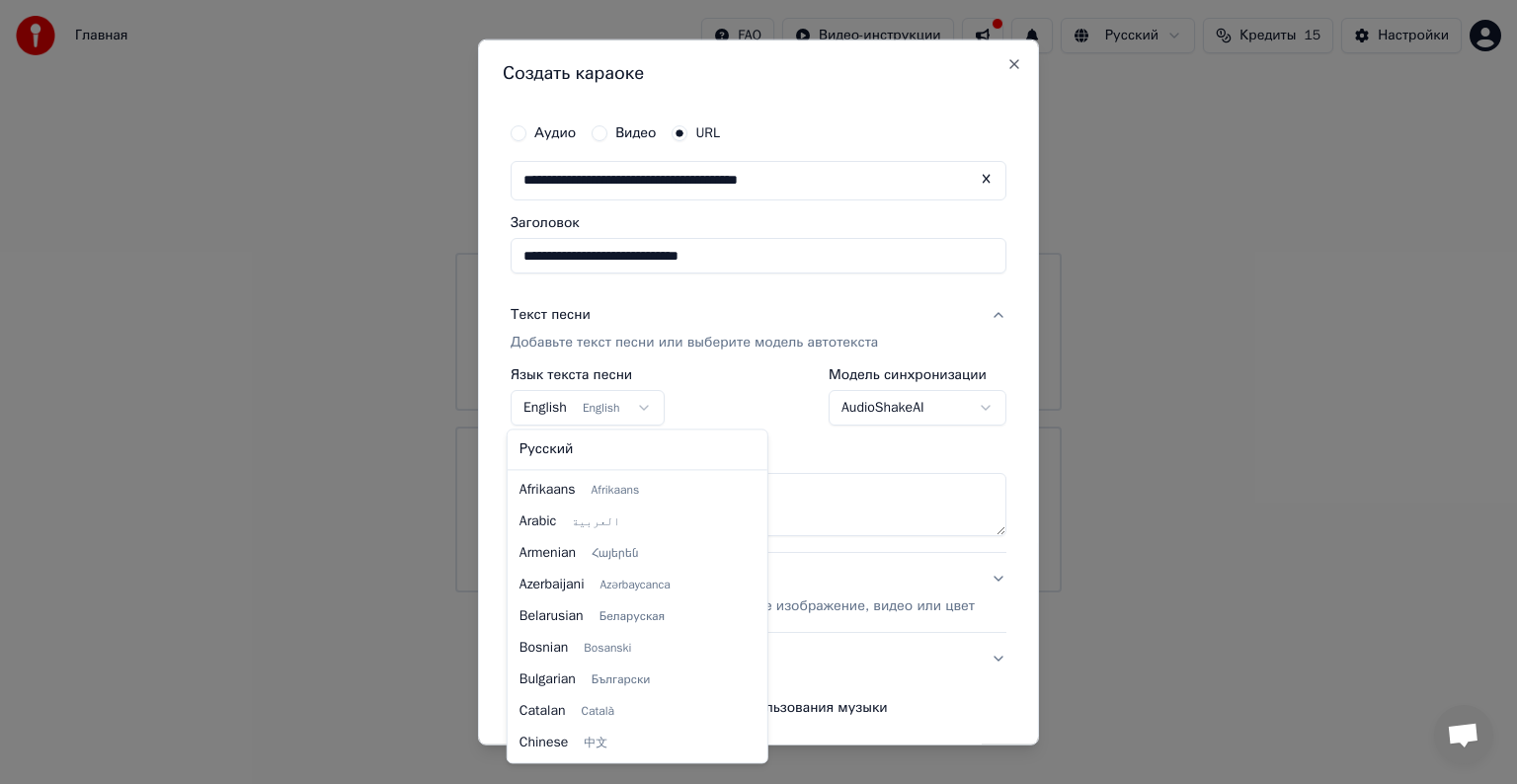 click on "**********" at bounding box center (758, 296) 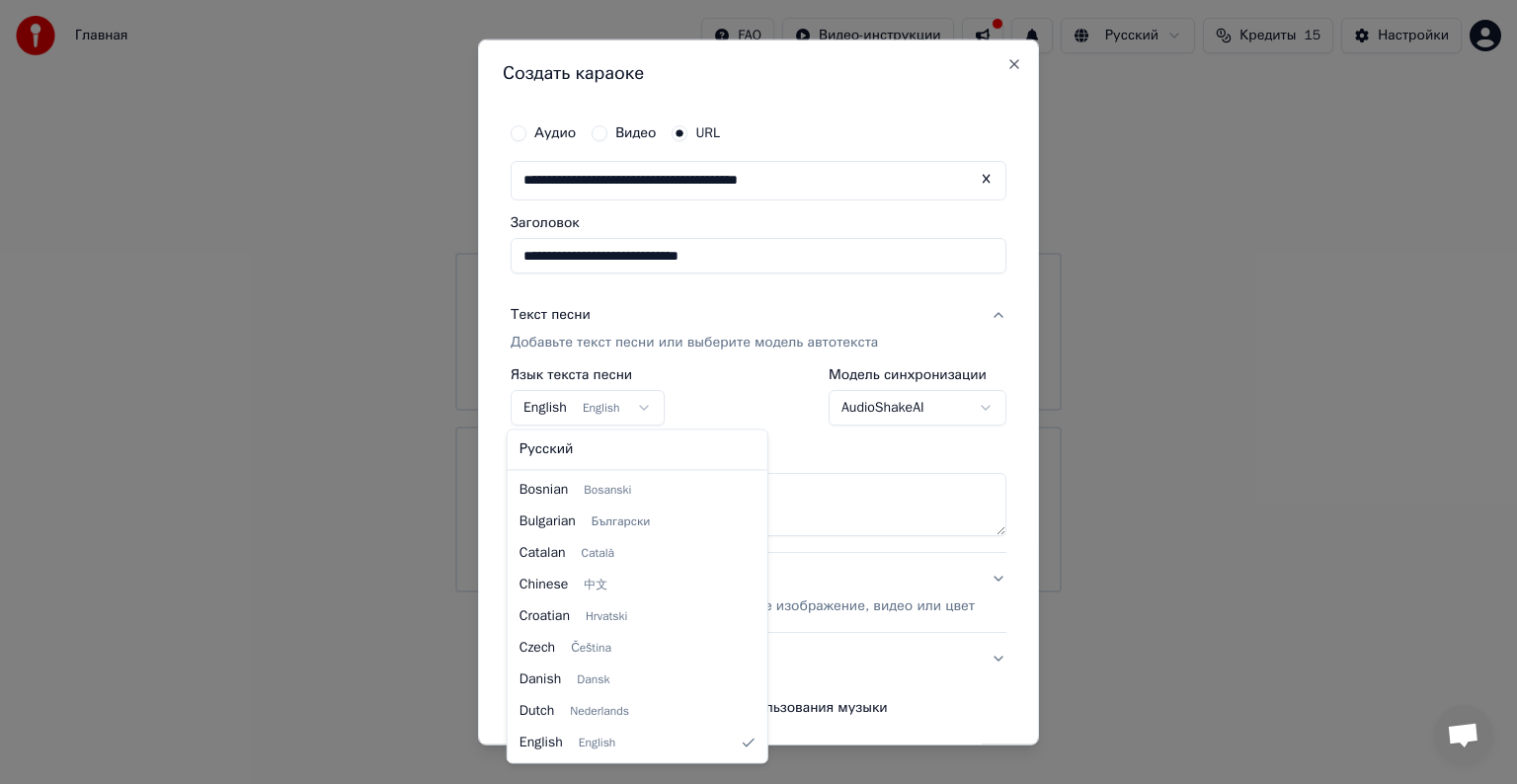 click on "Русский Afrikaans Afrikaans Arabic العربية Armenian Հայերեն Azerbaijani Azərbaycanca Belarusian Беларуская Bosnian Bosanski Bulgarian Български Catalan Català Chinese 中文 Croatian Hrvatski Czech Čeština Danish Dansk Dutch Nederlands English English Estonian Eesti Filipino Filipino Finnish Suomi French Français Galician Galego German Deutsch Greek Ελληνικά Hebrew עברית Hindi हिन्दी Hungarian Magyar Icelandic Íslenska Indonesian Bahasa Indonesia Italian Italiano Japanese 日本語 Kannada ಕನ್ನಡ Kazakh Қазақша Korean 한국어 Kurdish Kurmanji Latvian Latviešu Lithuanian Lietuvių Macedonian Македонски Maori Māori Malay Bahasa Melayu Marathi मराठी Nepali नेपाली Norwegian Norsk Persian فارسی Polish Polski Portuguese Português Romanian Română Serbian Српски Slovak Slovenčina Slovenian Slovenščina Spanish Español Swahili Kiswahili Swedish Svenska Tamil தமிழ் Thai" at bounding box center (637, 595) 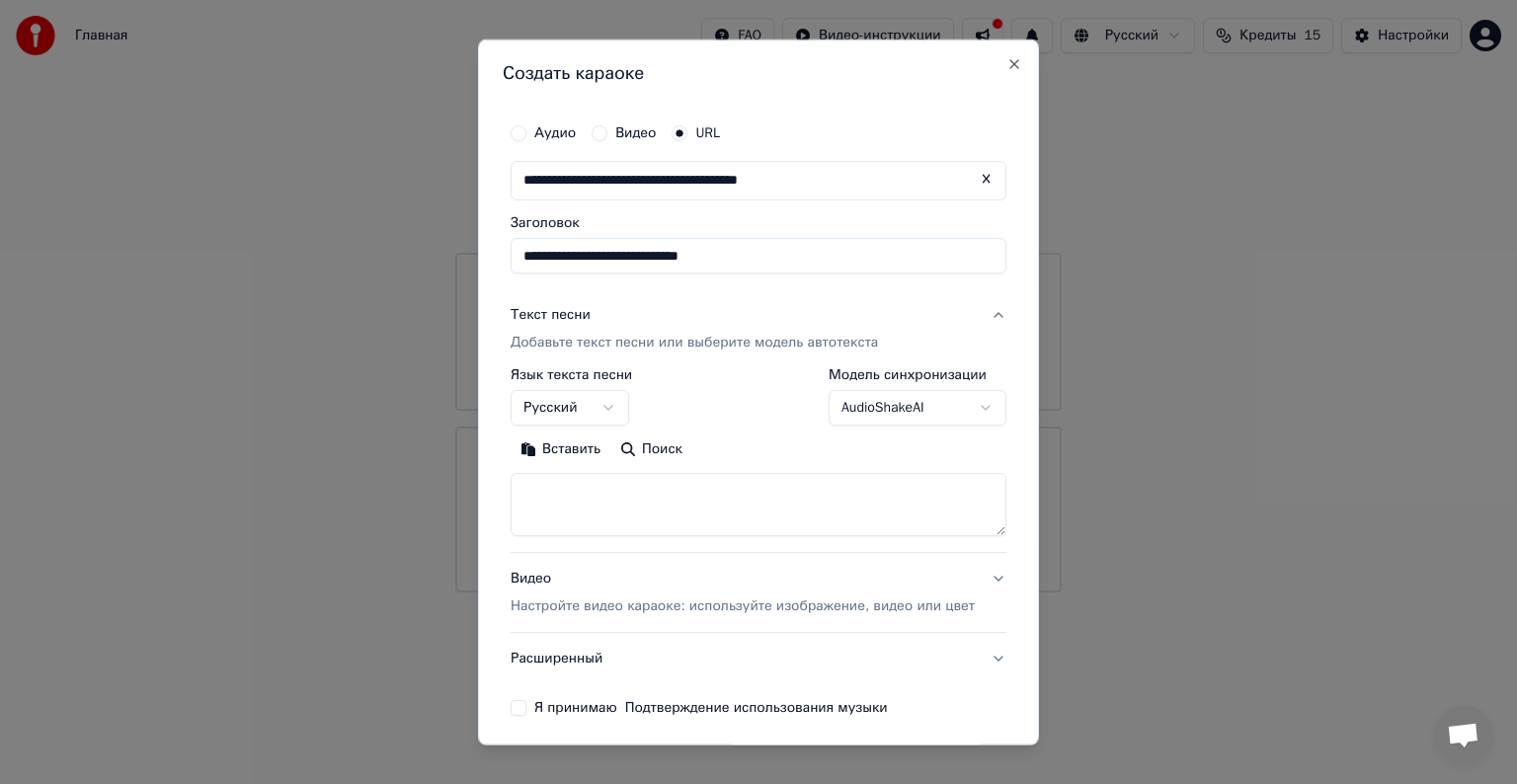 click on "**********" at bounding box center (758, 296) 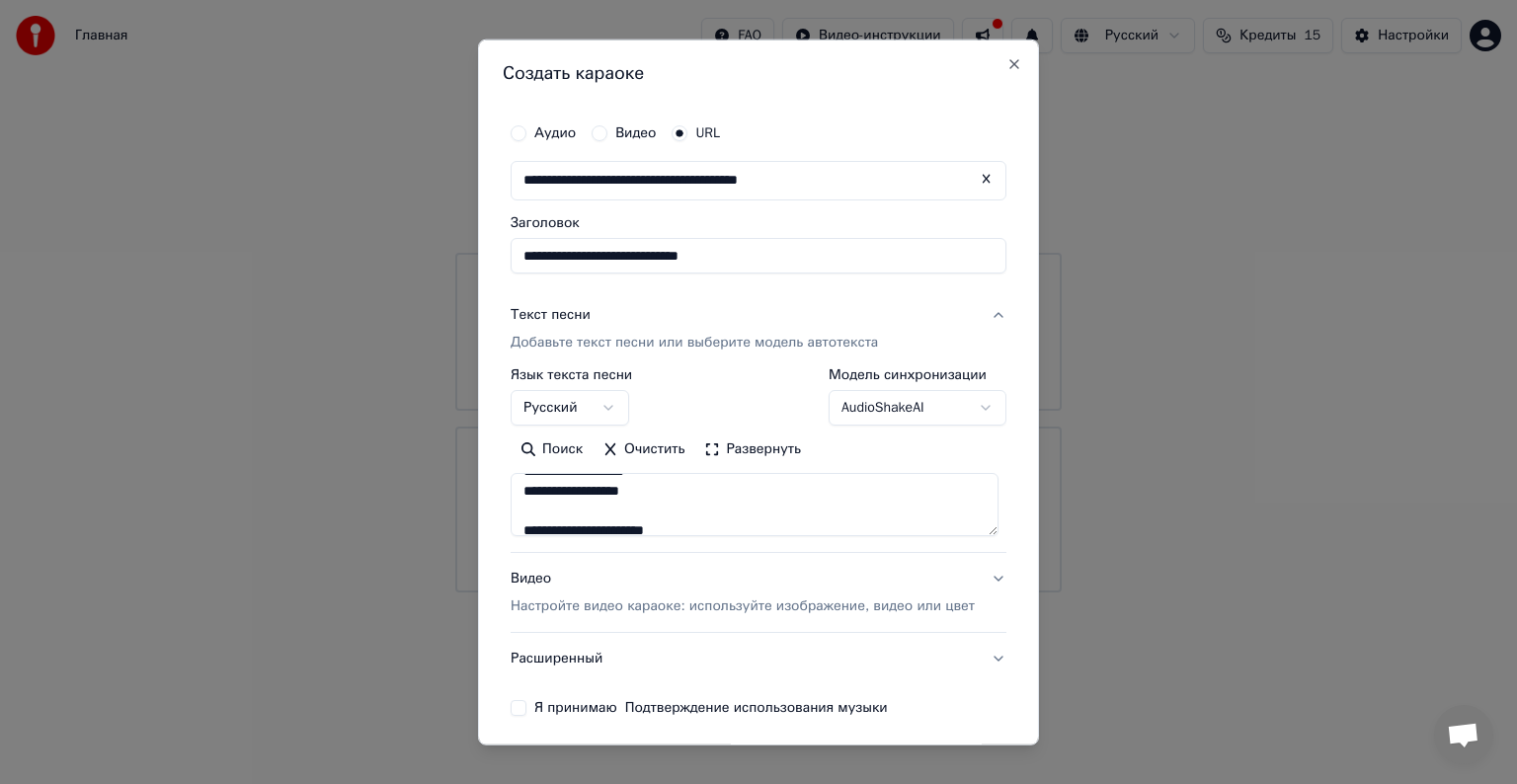 scroll, scrollTop: 0, scrollLeft: 0, axis: both 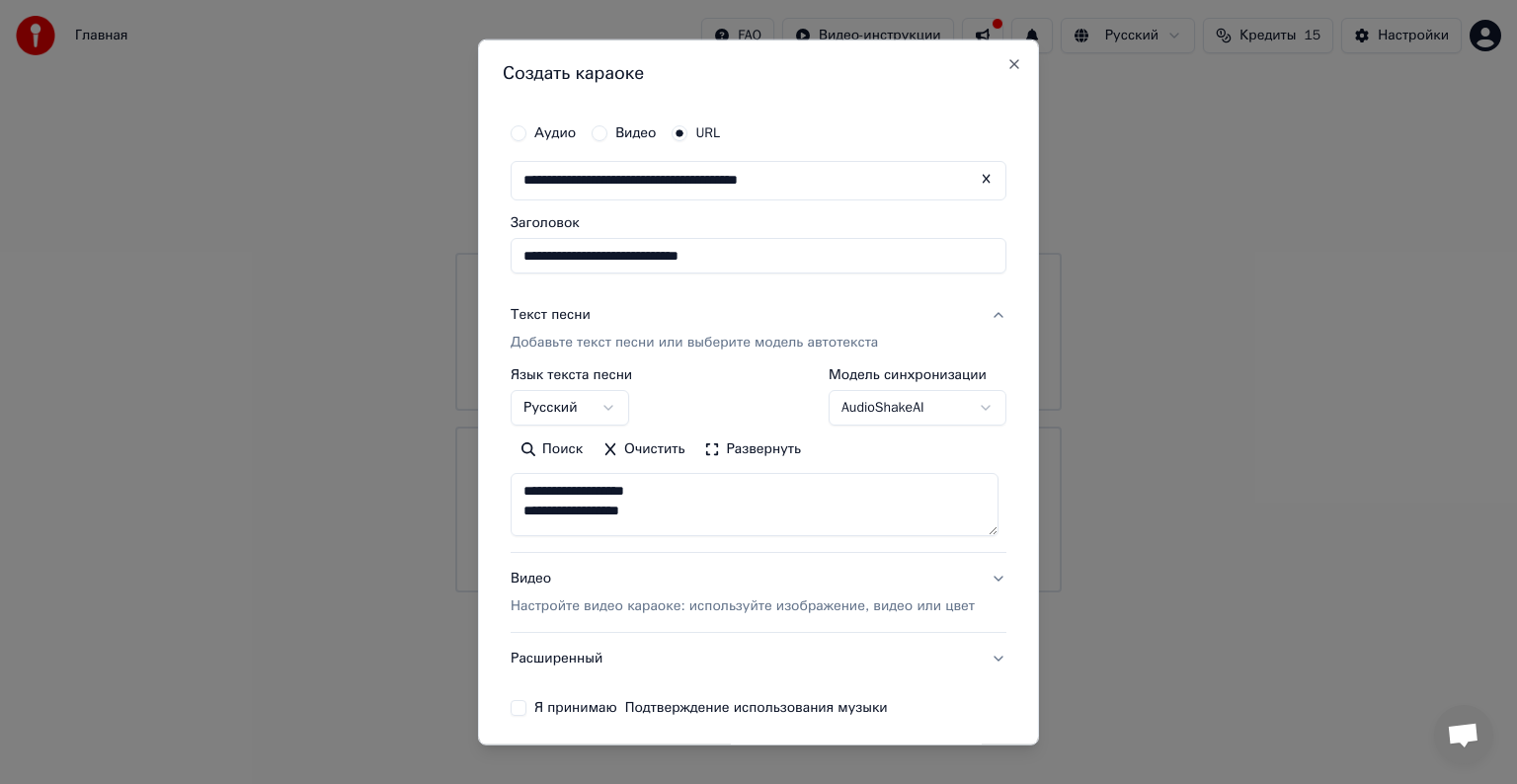 click on "Развернуть" at bounding box center [753, 449] 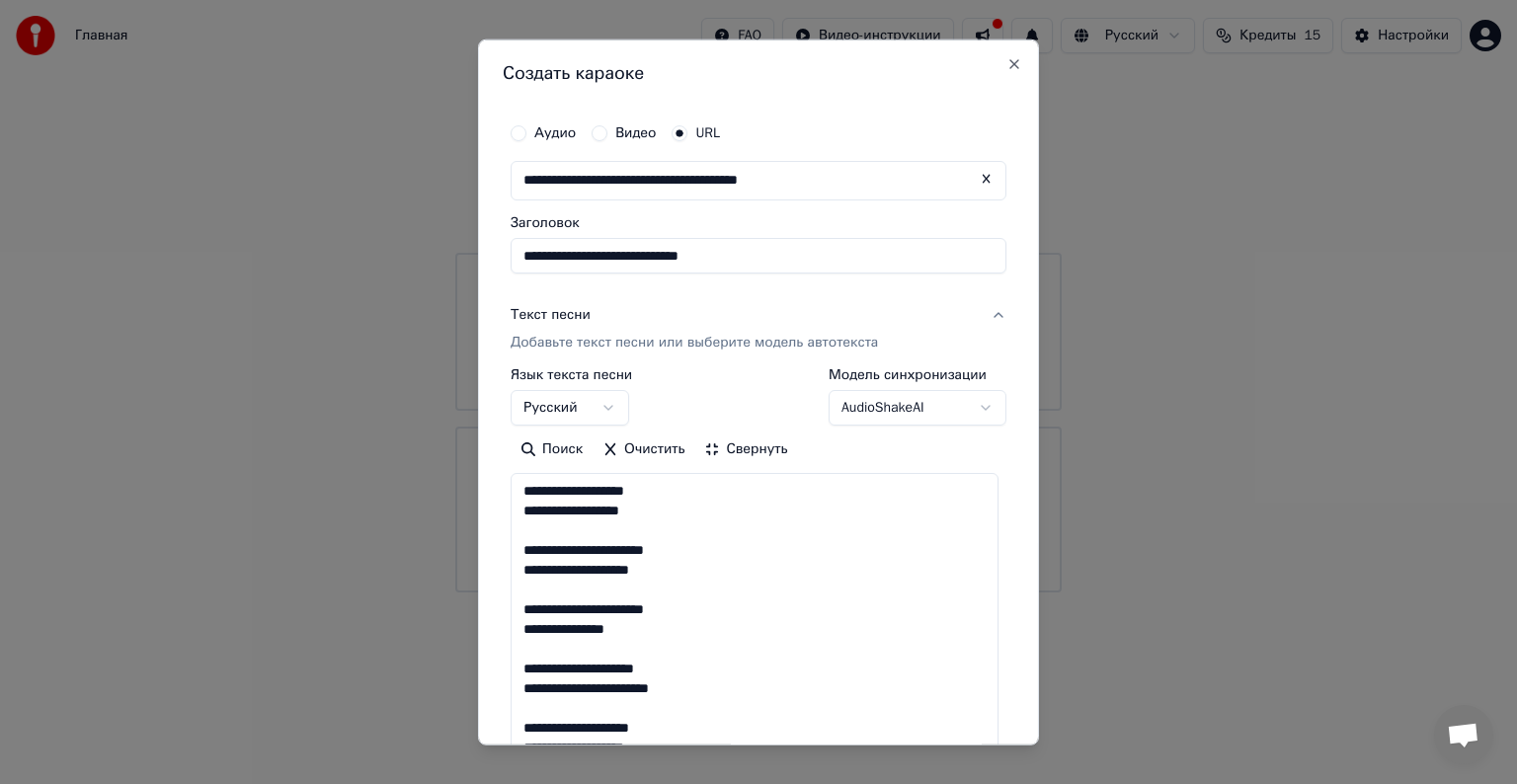 scroll, scrollTop: 1, scrollLeft: 0, axis: vertical 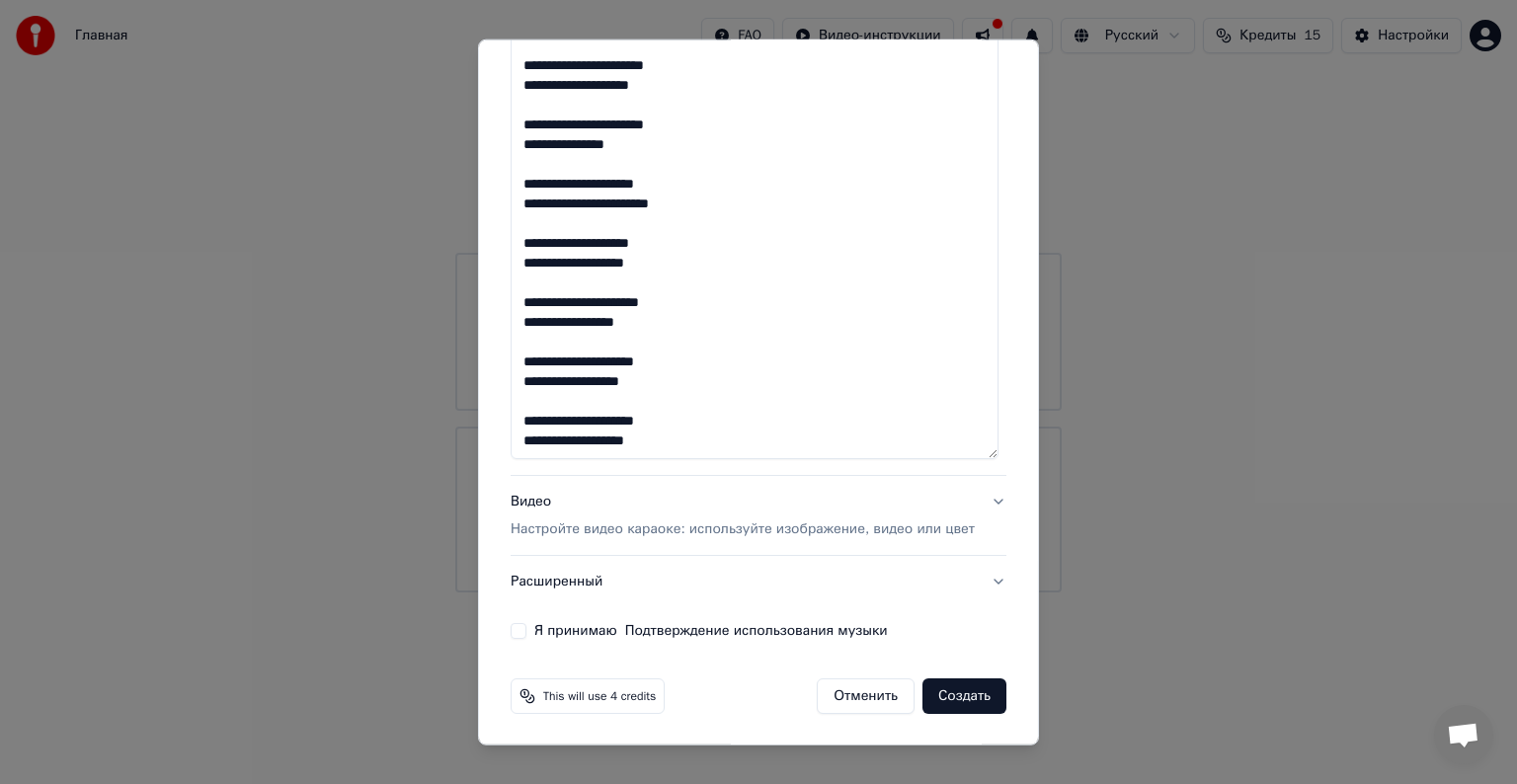 click on "**********" at bounding box center (755, 224) 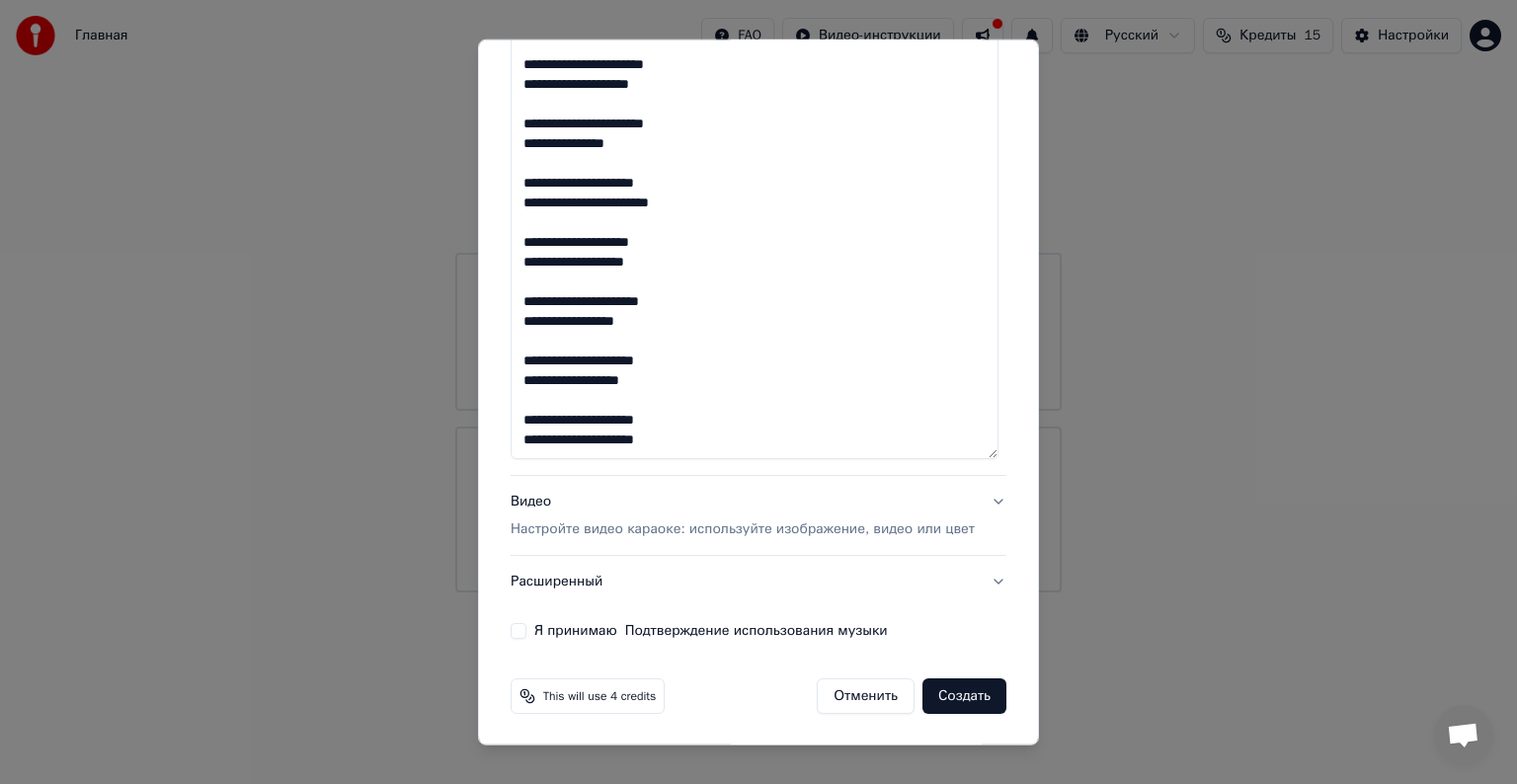paste on "**********" 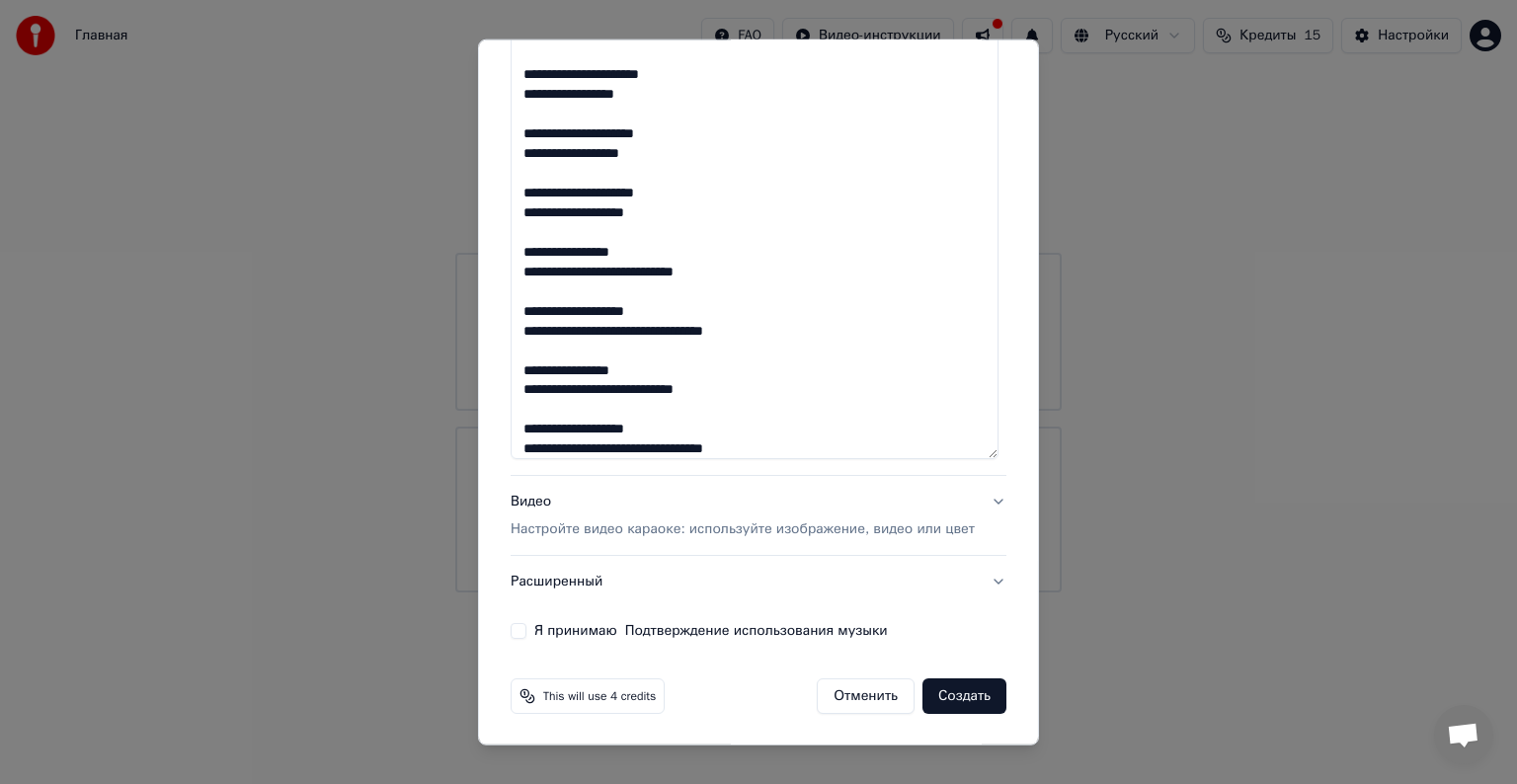 scroll, scrollTop: 237, scrollLeft: 0, axis: vertical 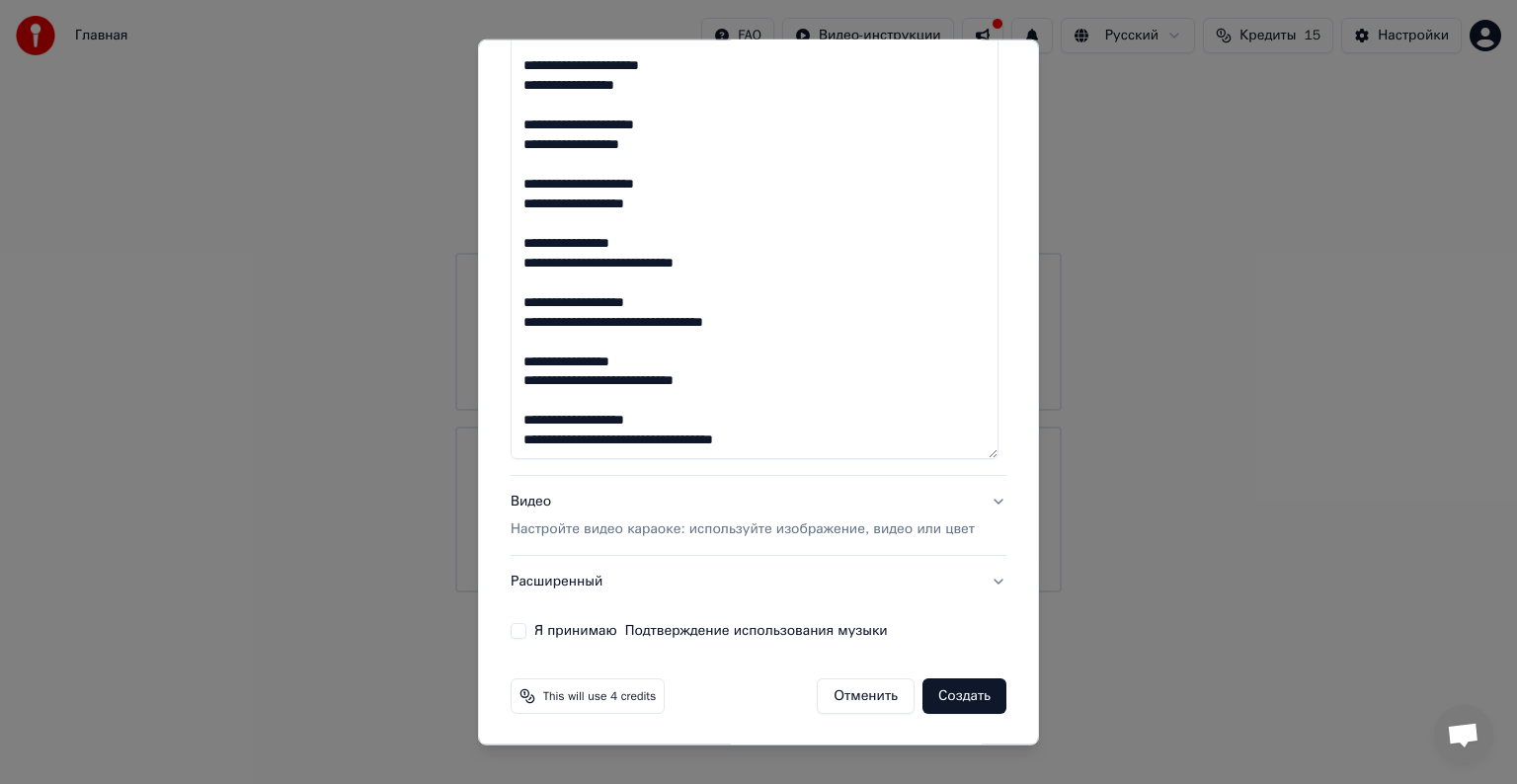 paste on "**********" 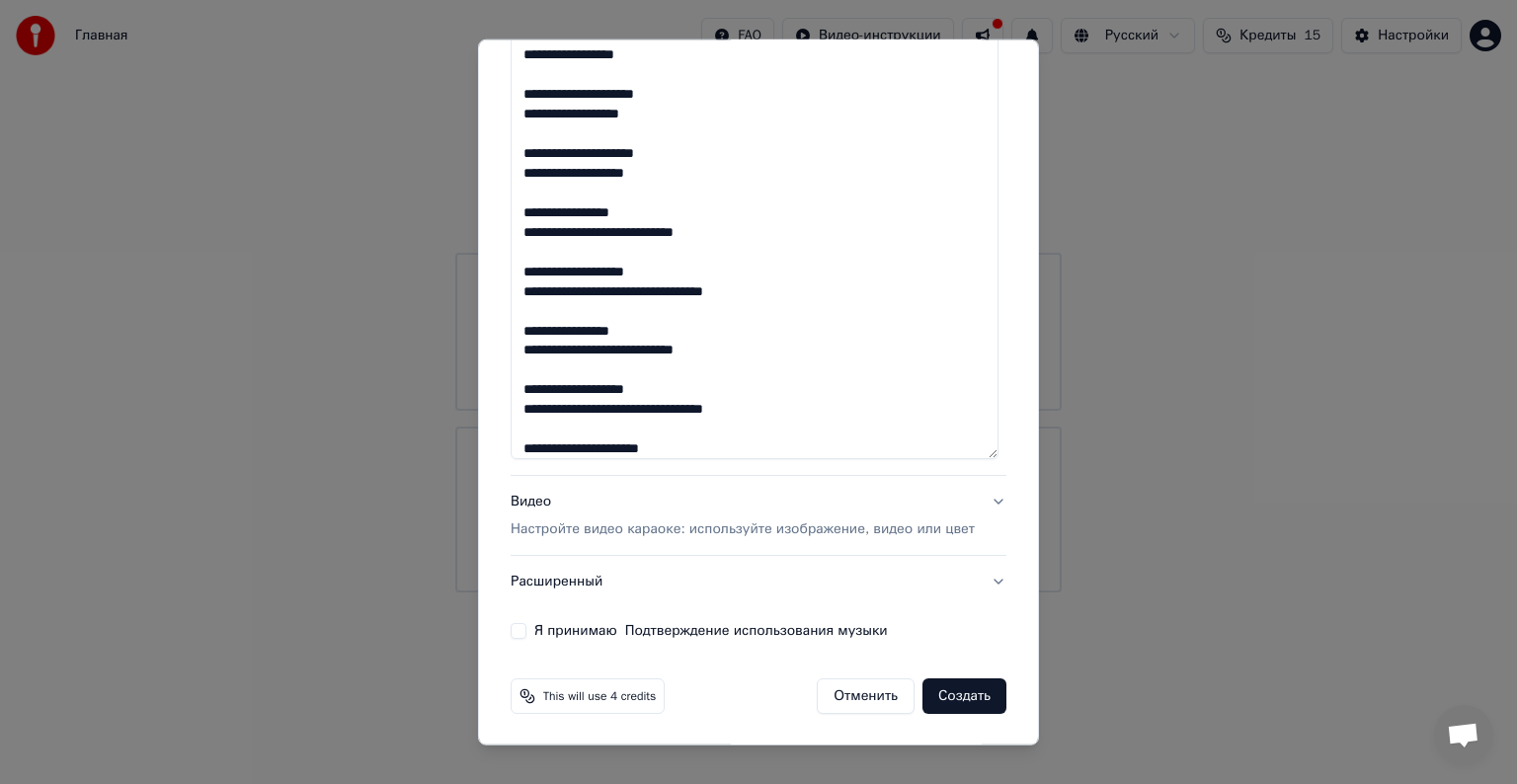 scroll, scrollTop: 466, scrollLeft: 0, axis: vertical 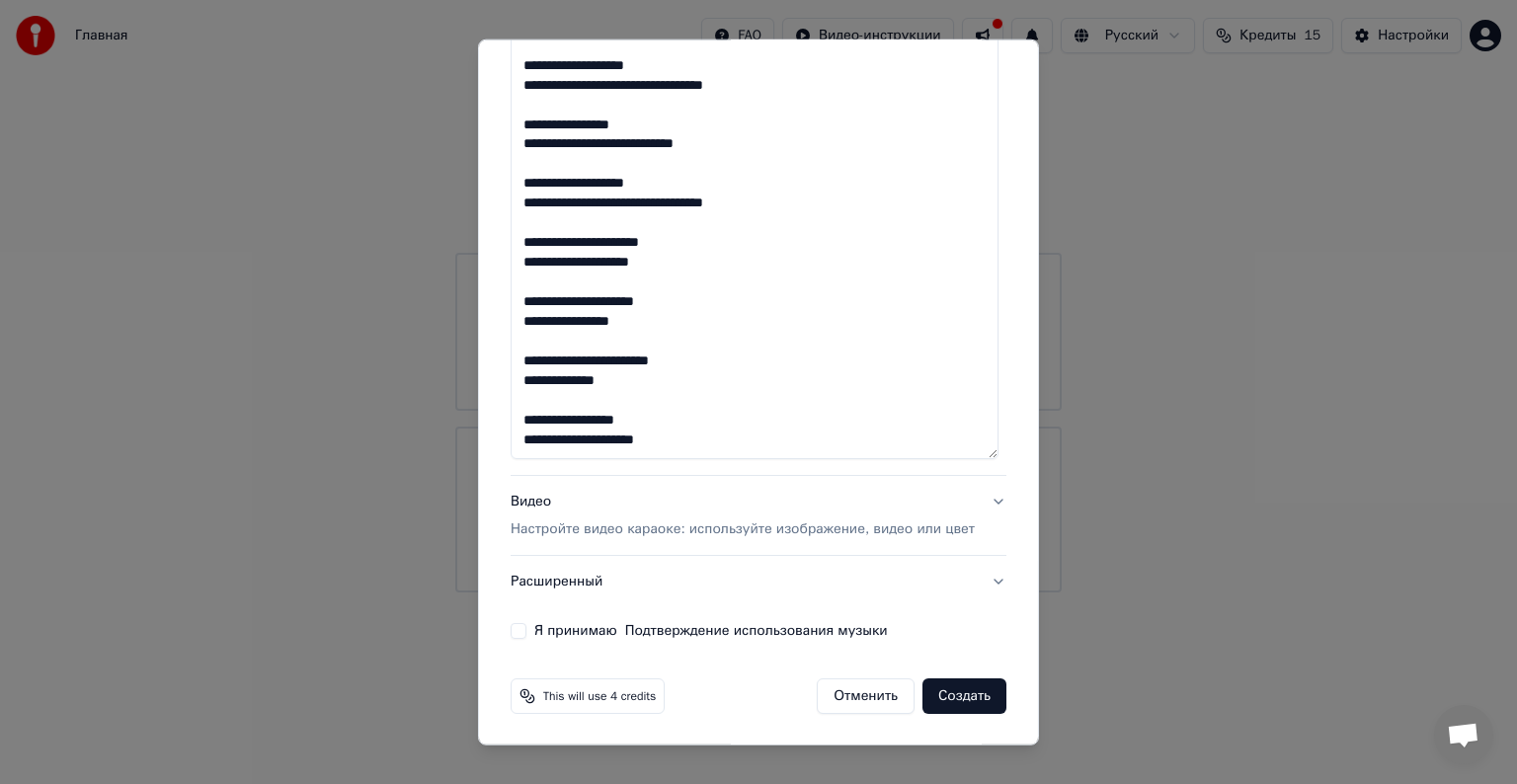 paste on "**********" 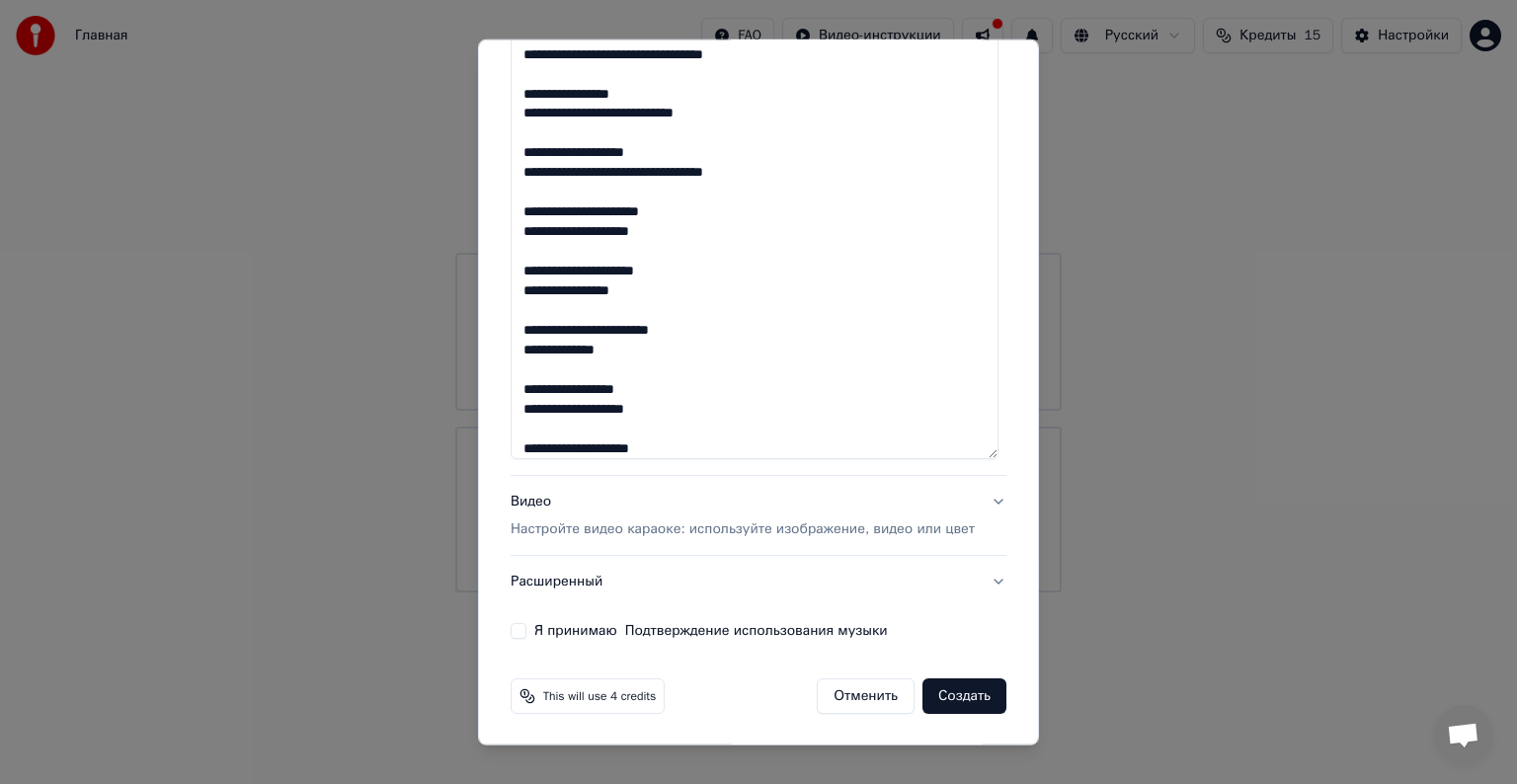 scroll, scrollTop: 703, scrollLeft: 0, axis: vertical 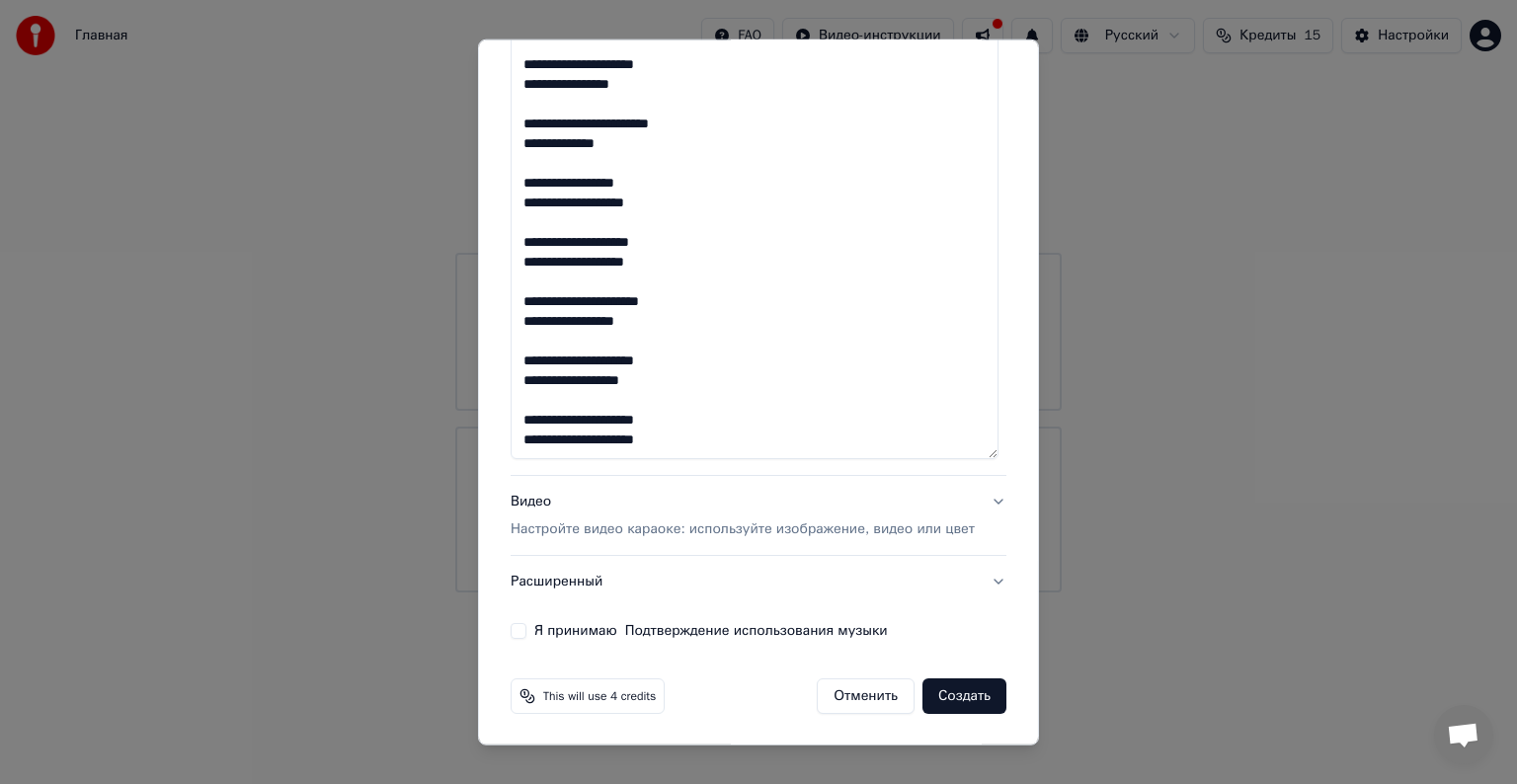 paste on "**********" 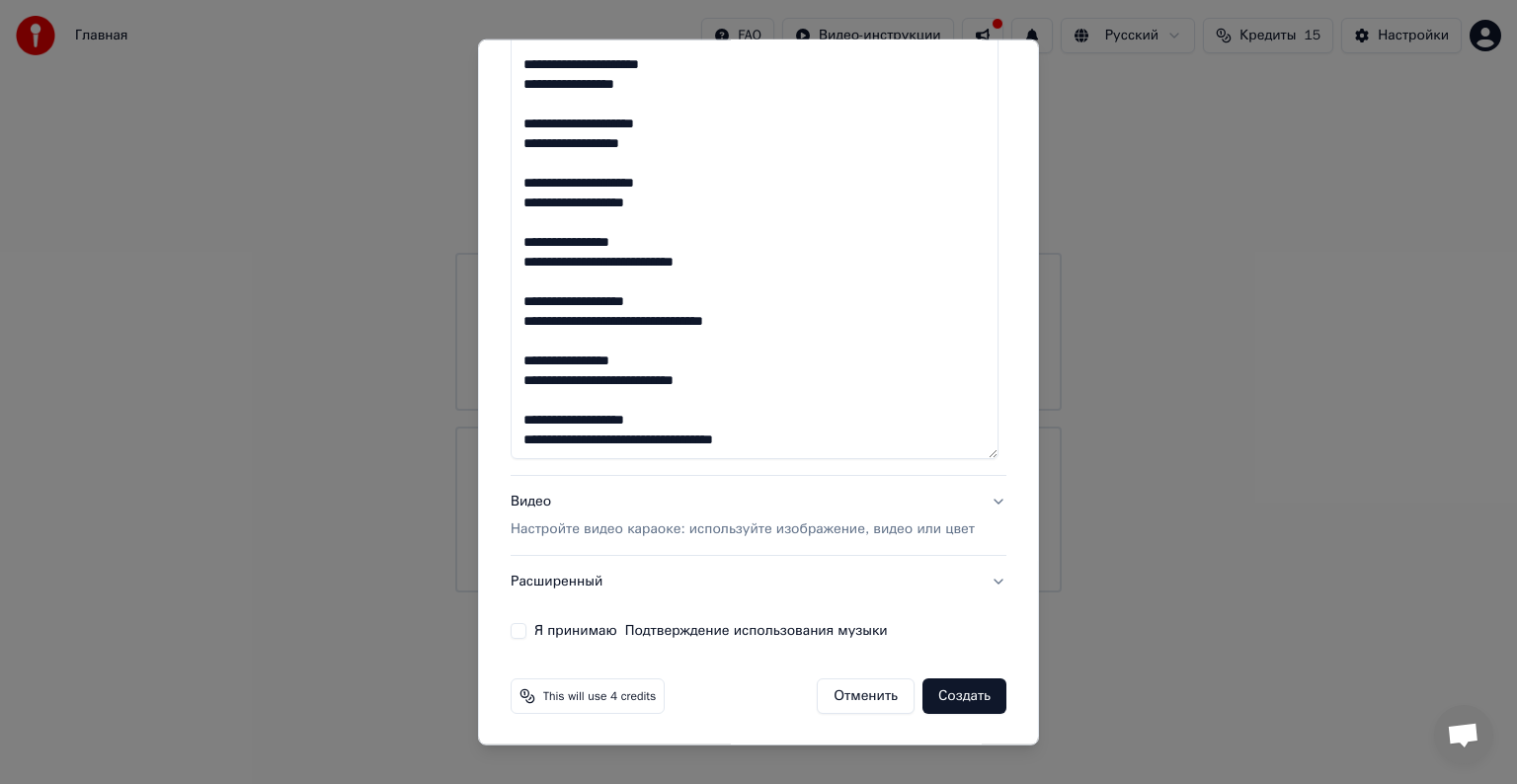 paste on "**********" 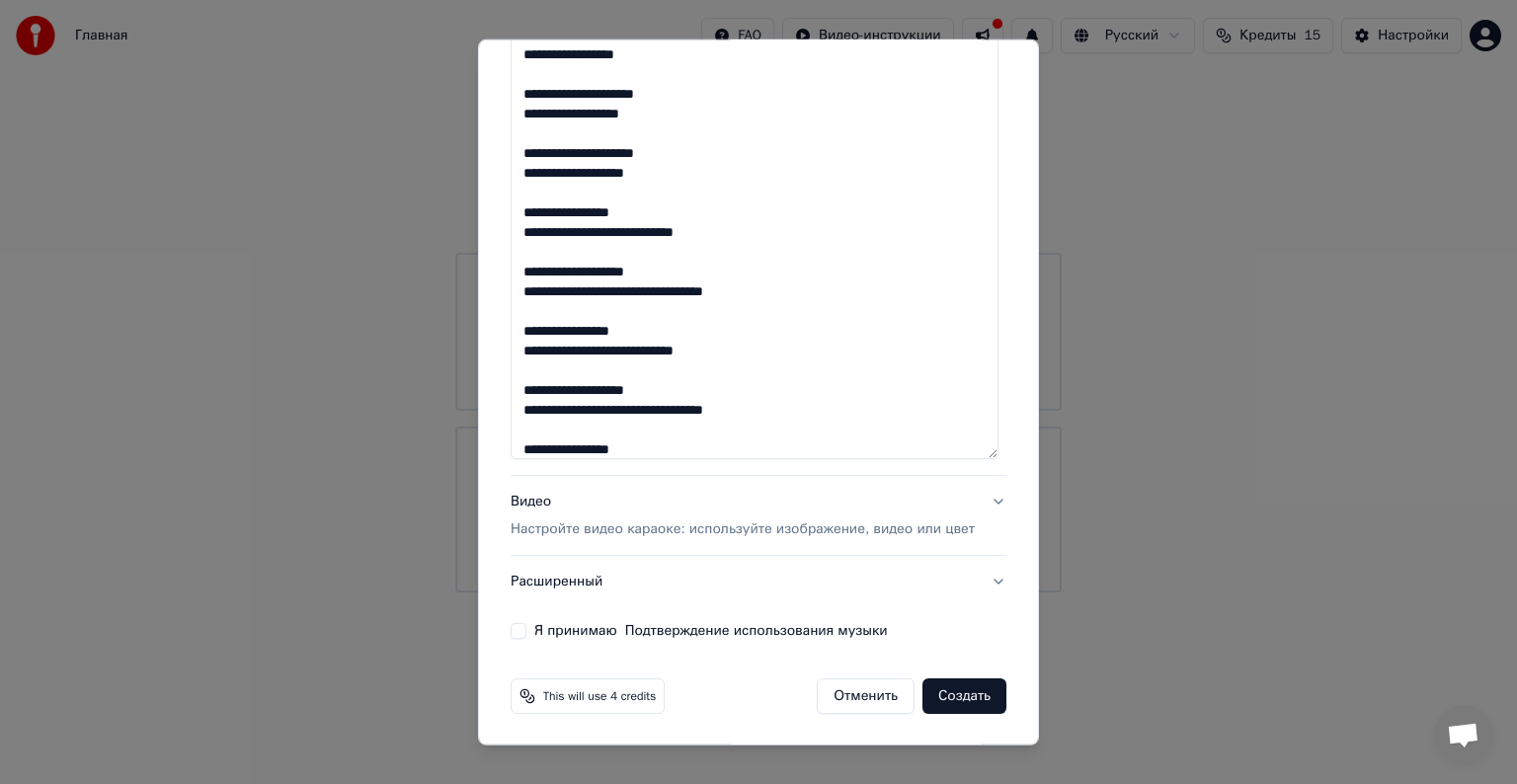 scroll, scrollTop: 1176, scrollLeft: 0, axis: vertical 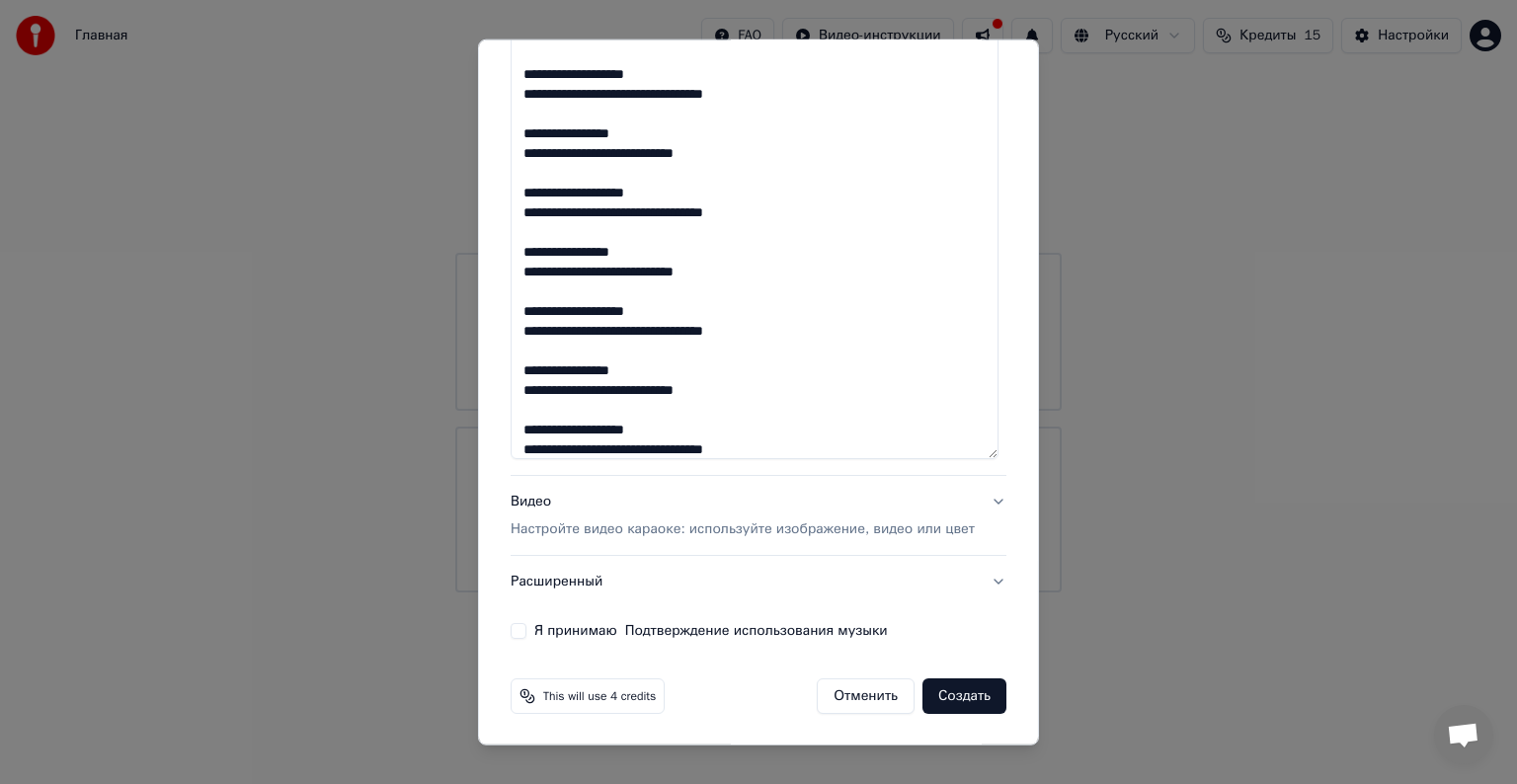 type on "**********" 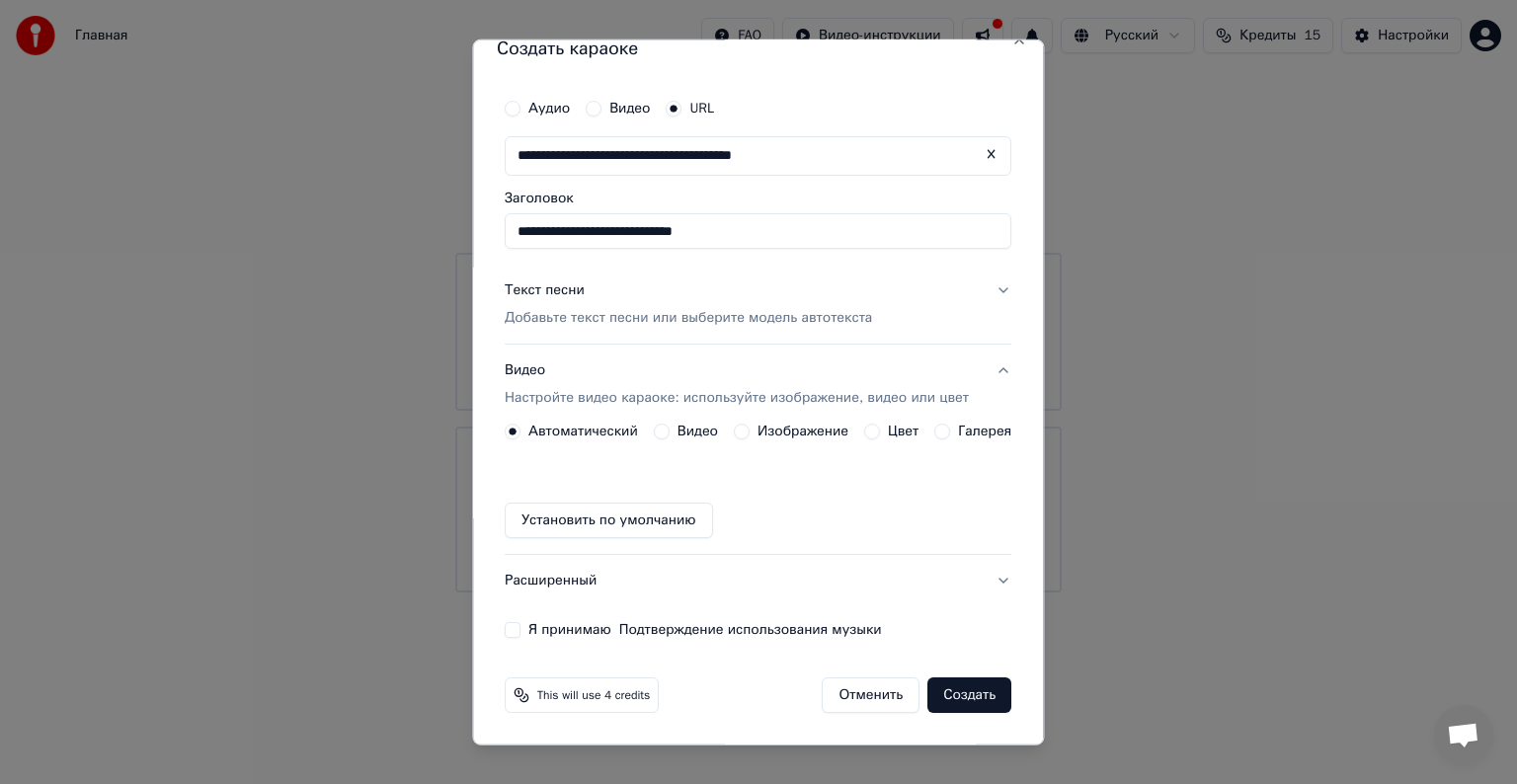scroll, scrollTop: 24, scrollLeft: 0, axis: vertical 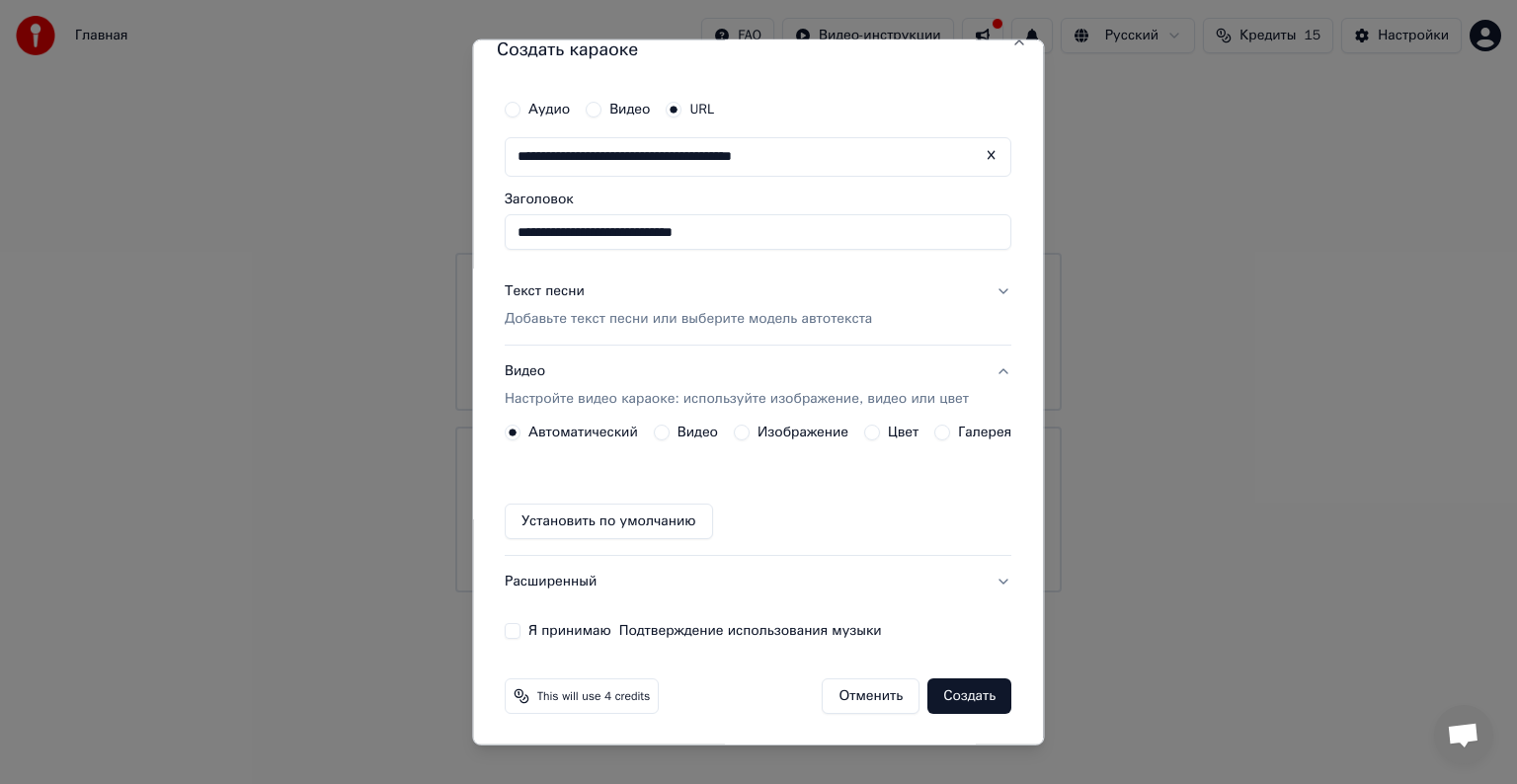 click on "Автоматический Видео Изображение Цвет Галерея Установить по умолчанию" at bounding box center [758, 482] 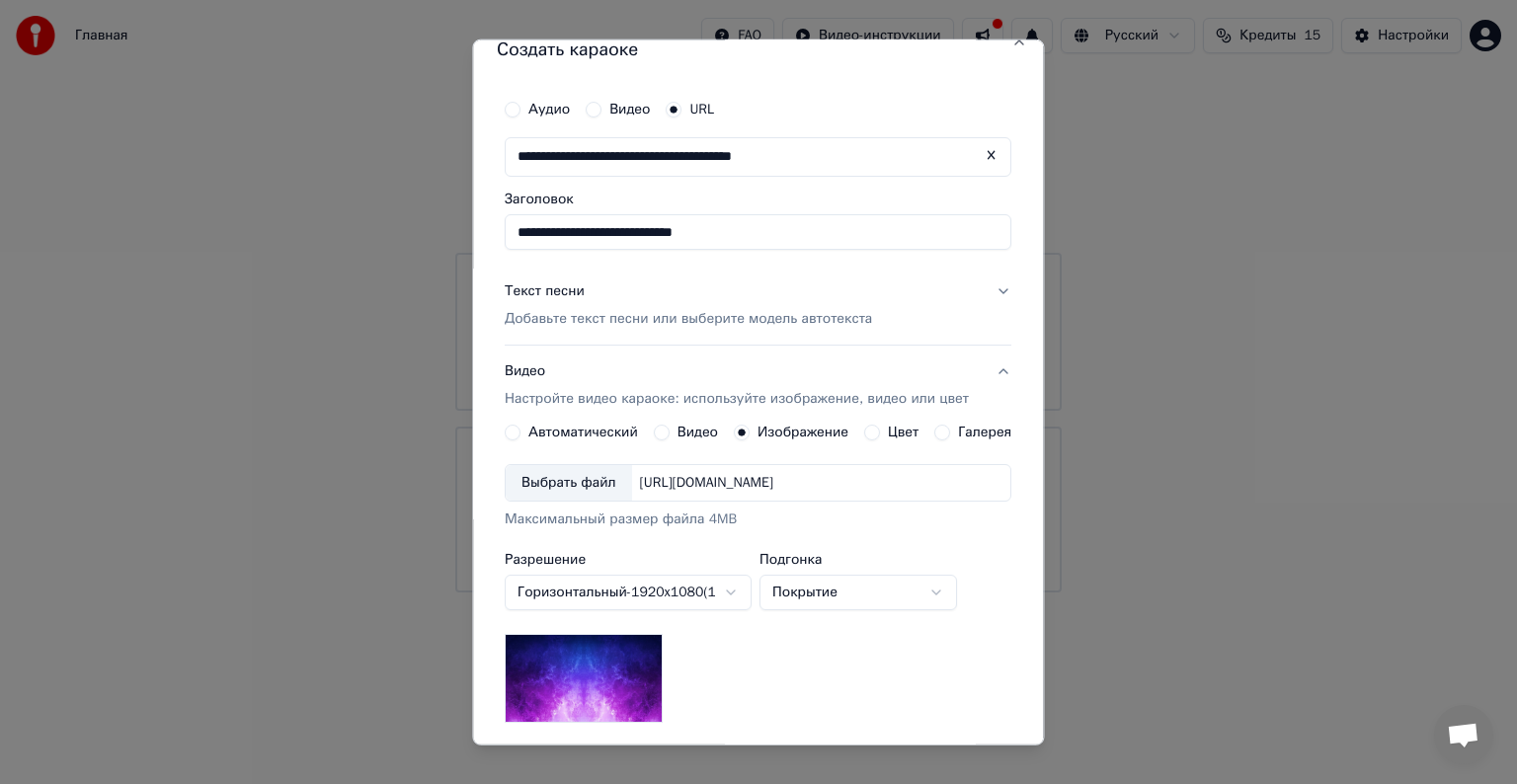 click on "Видео" at bounding box center (697, 432) 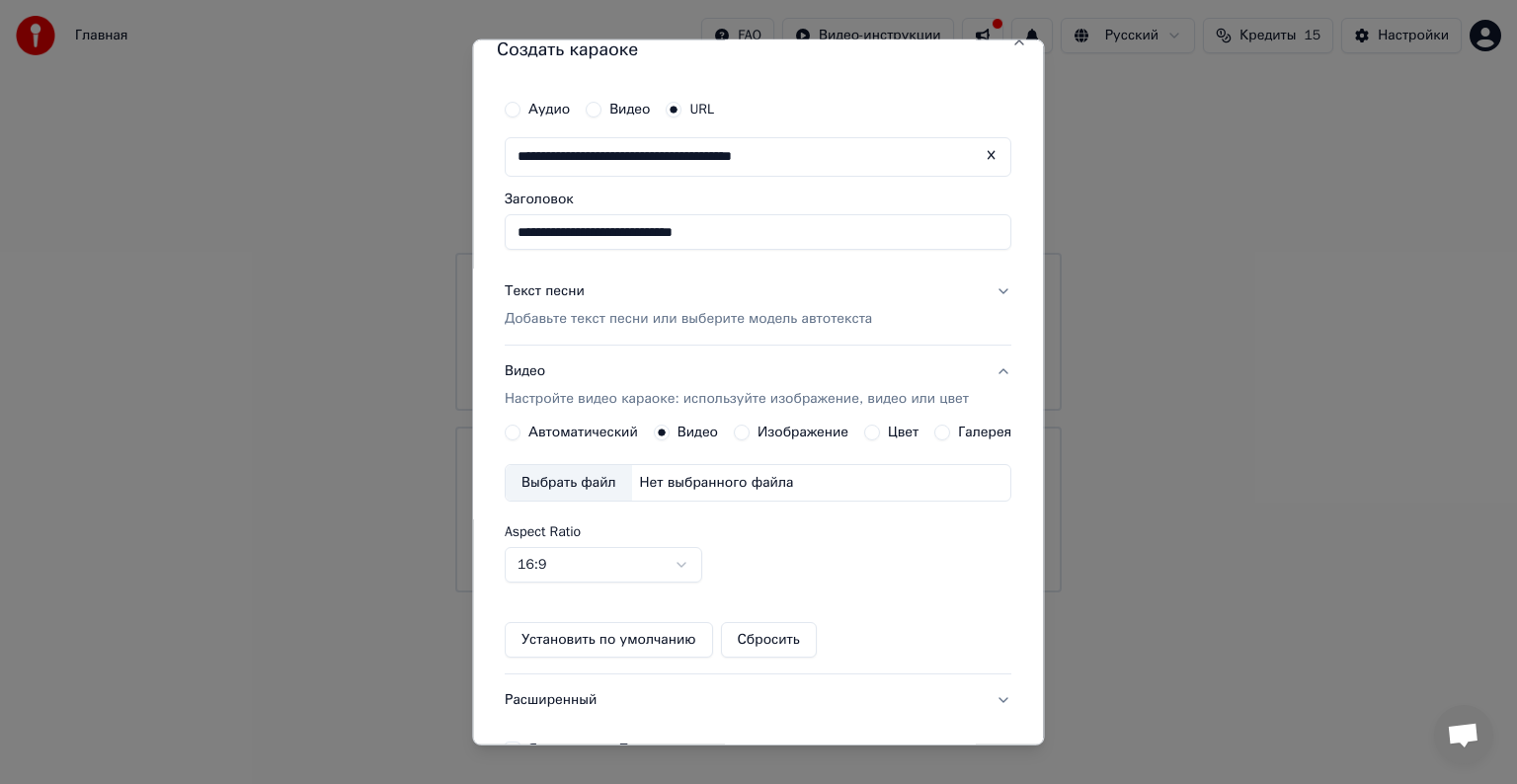 click on "Автоматический" at bounding box center (583, 432) 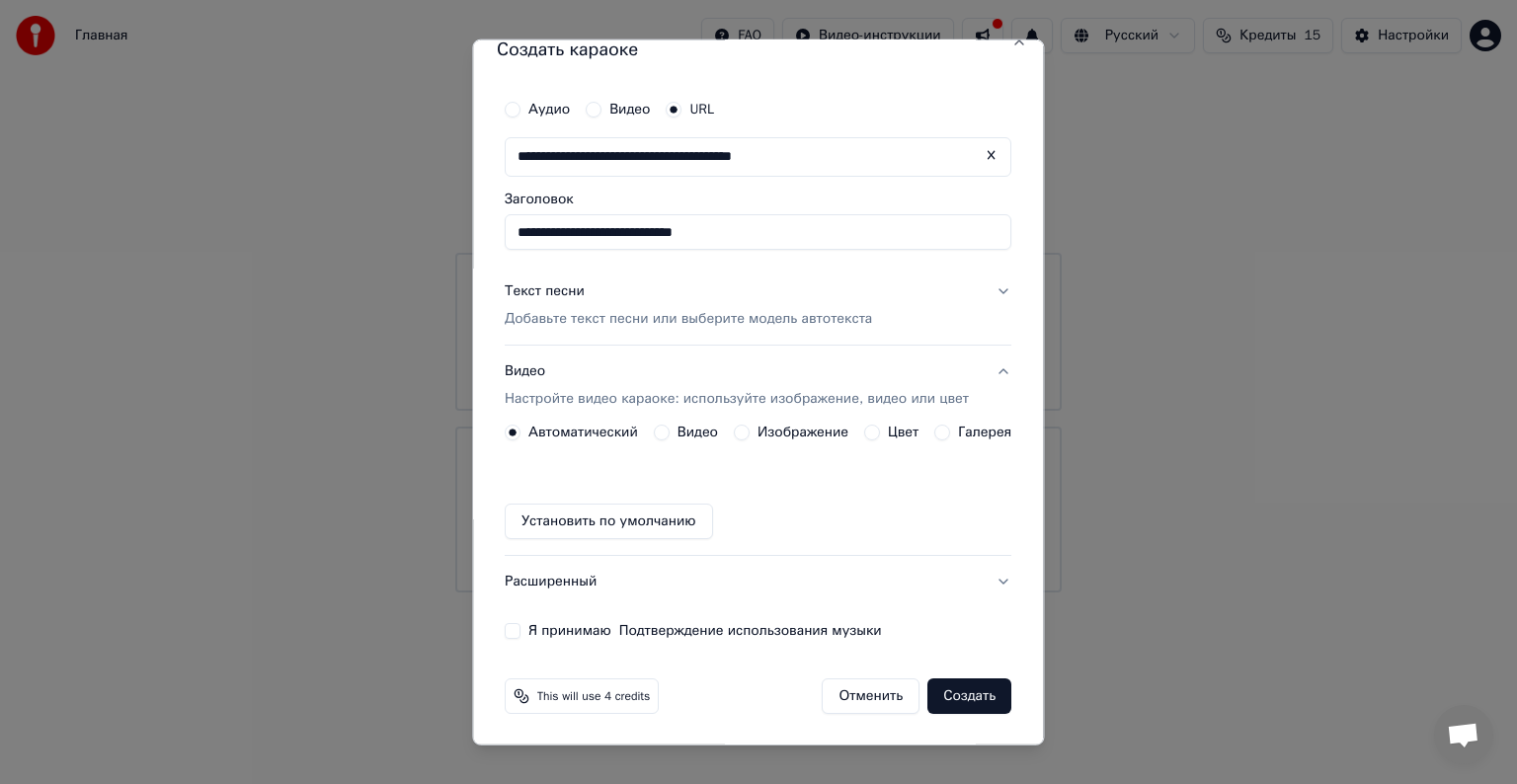 click on "Автоматический Видео Изображение Цвет Галерея Установить по умолчанию" at bounding box center (758, 482) 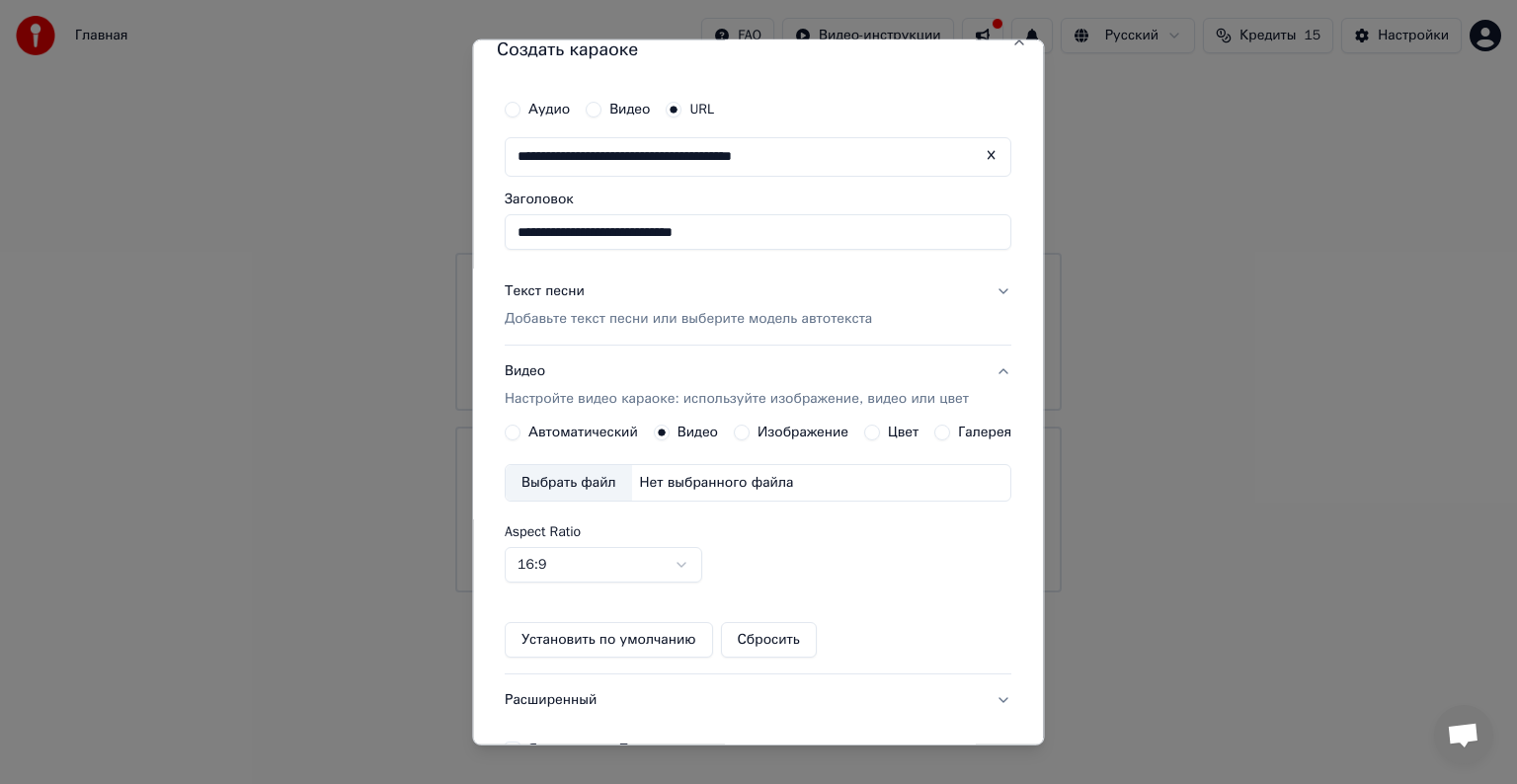 click on "Изображение" at bounding box center (803, 432) 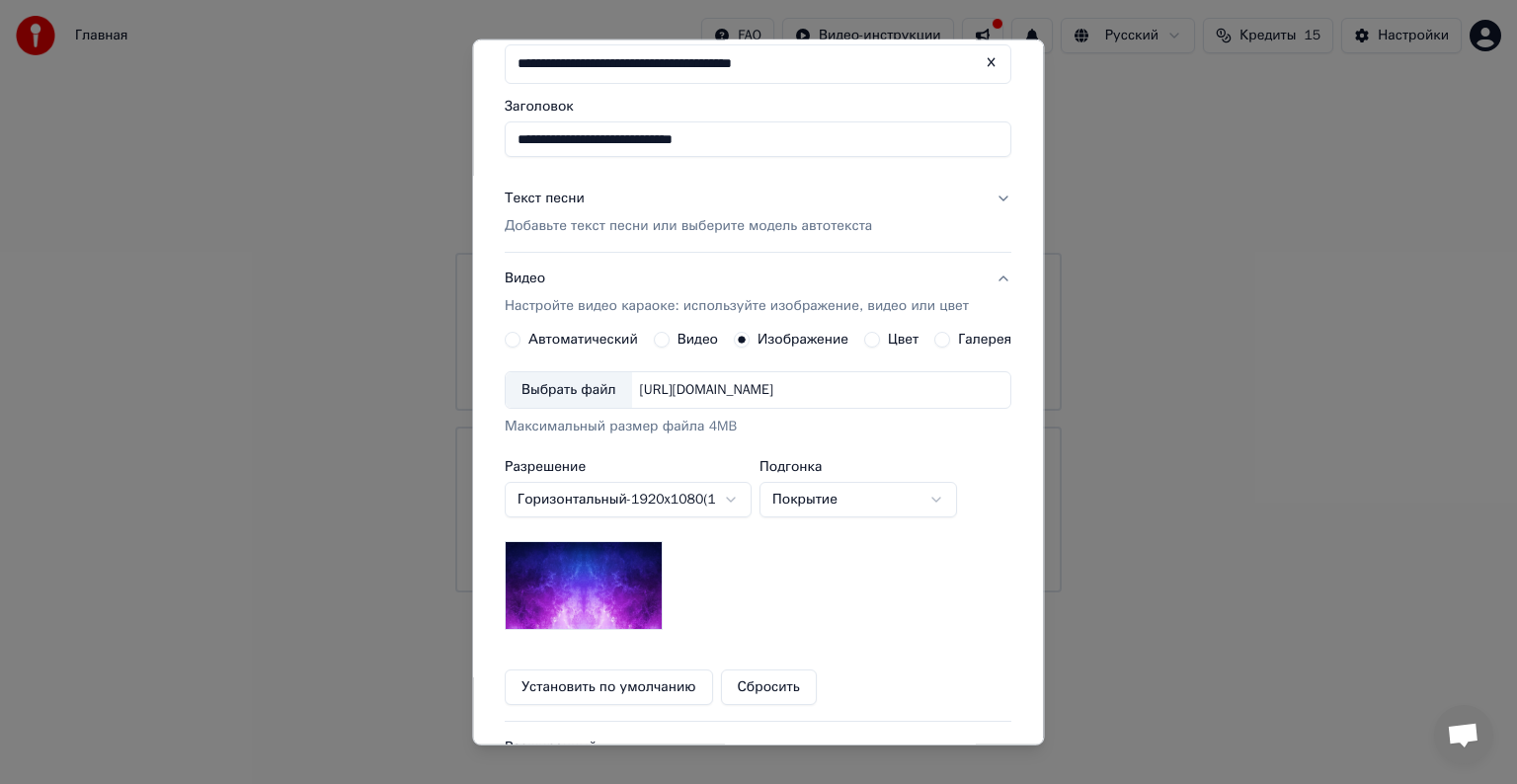 scroll, scrollTop: 122, scrollLeft: 0, axis: vertical 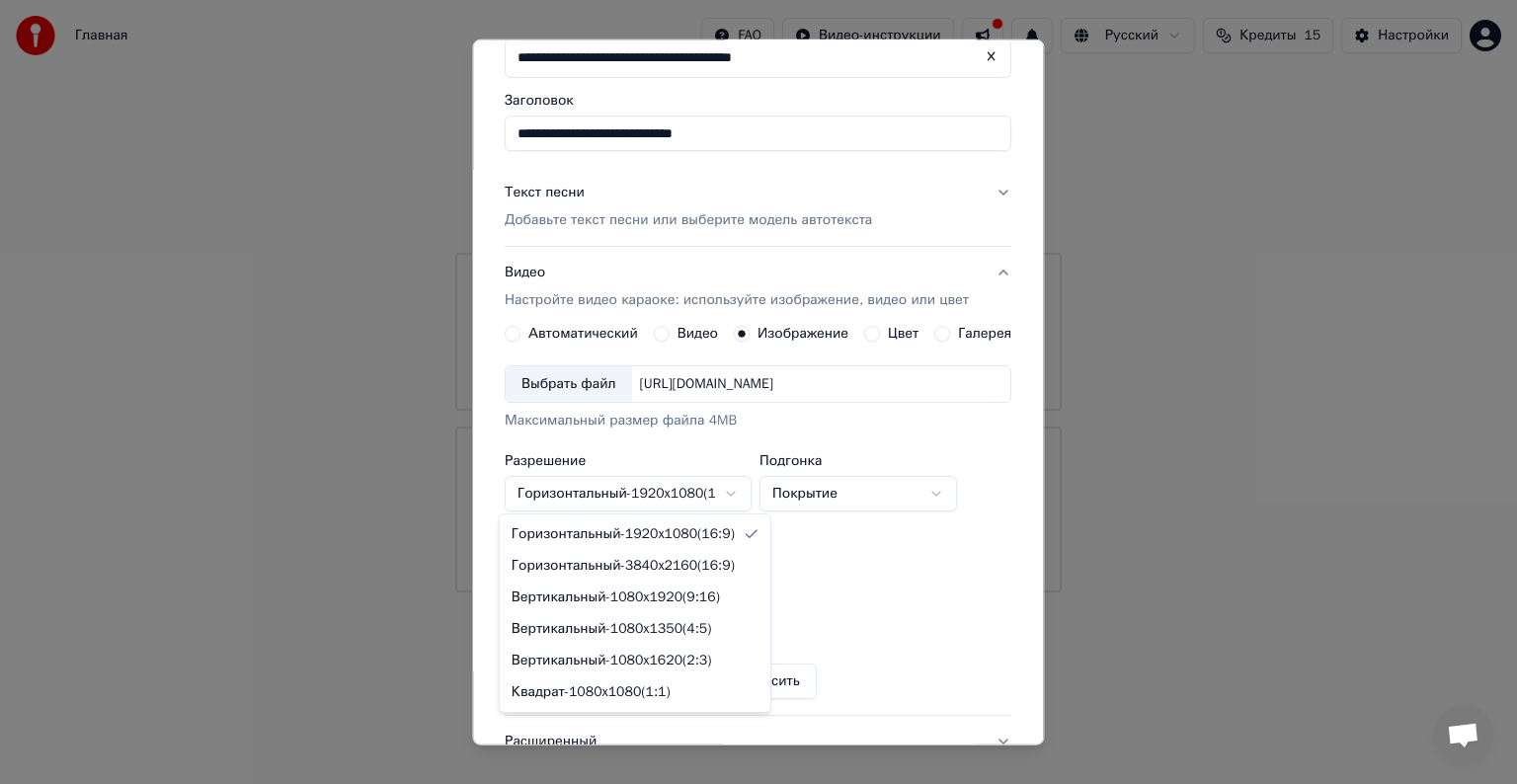click on "**********" at bounding box center (758, 296) 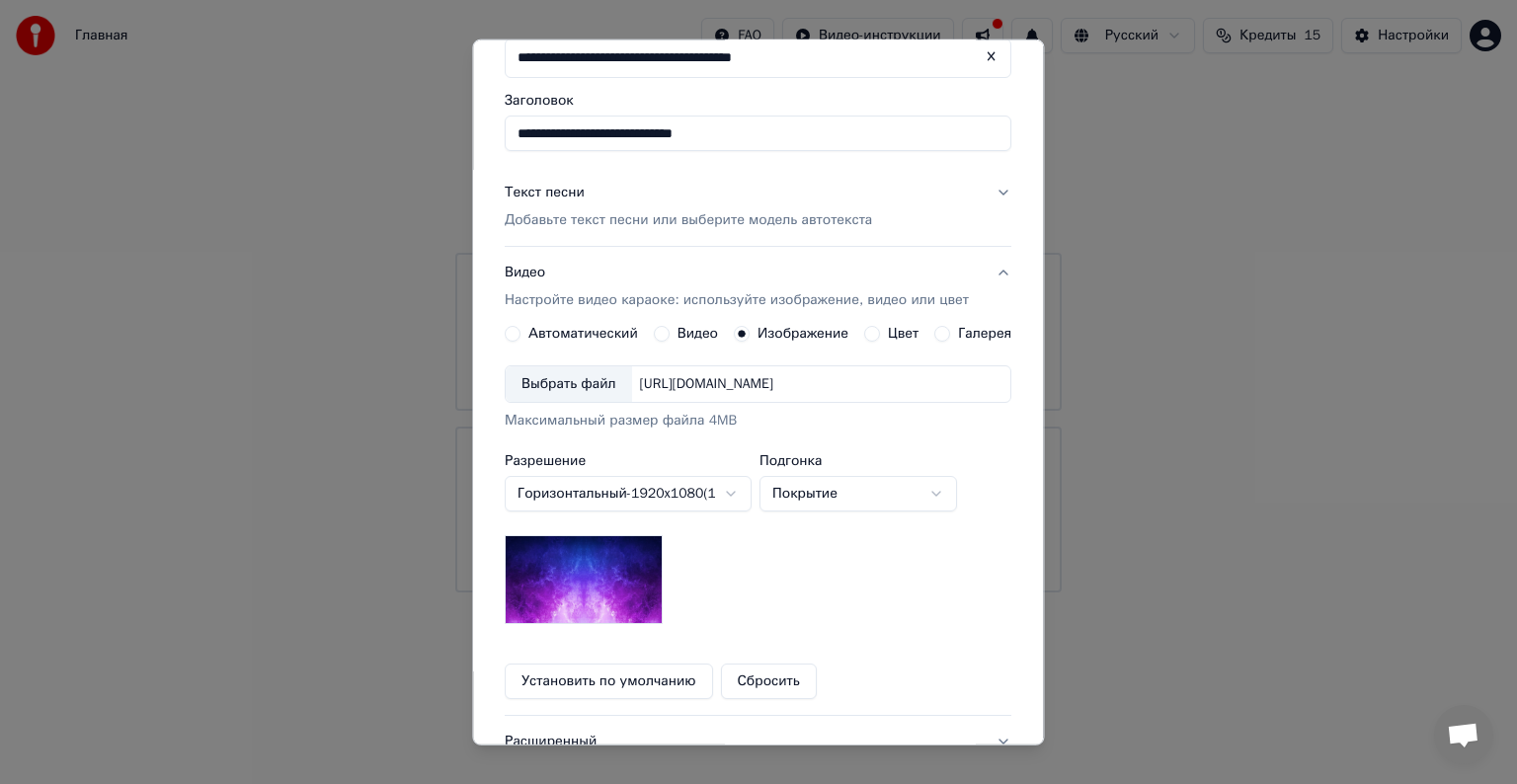 click on "**********" at bounding box center (758, 296) 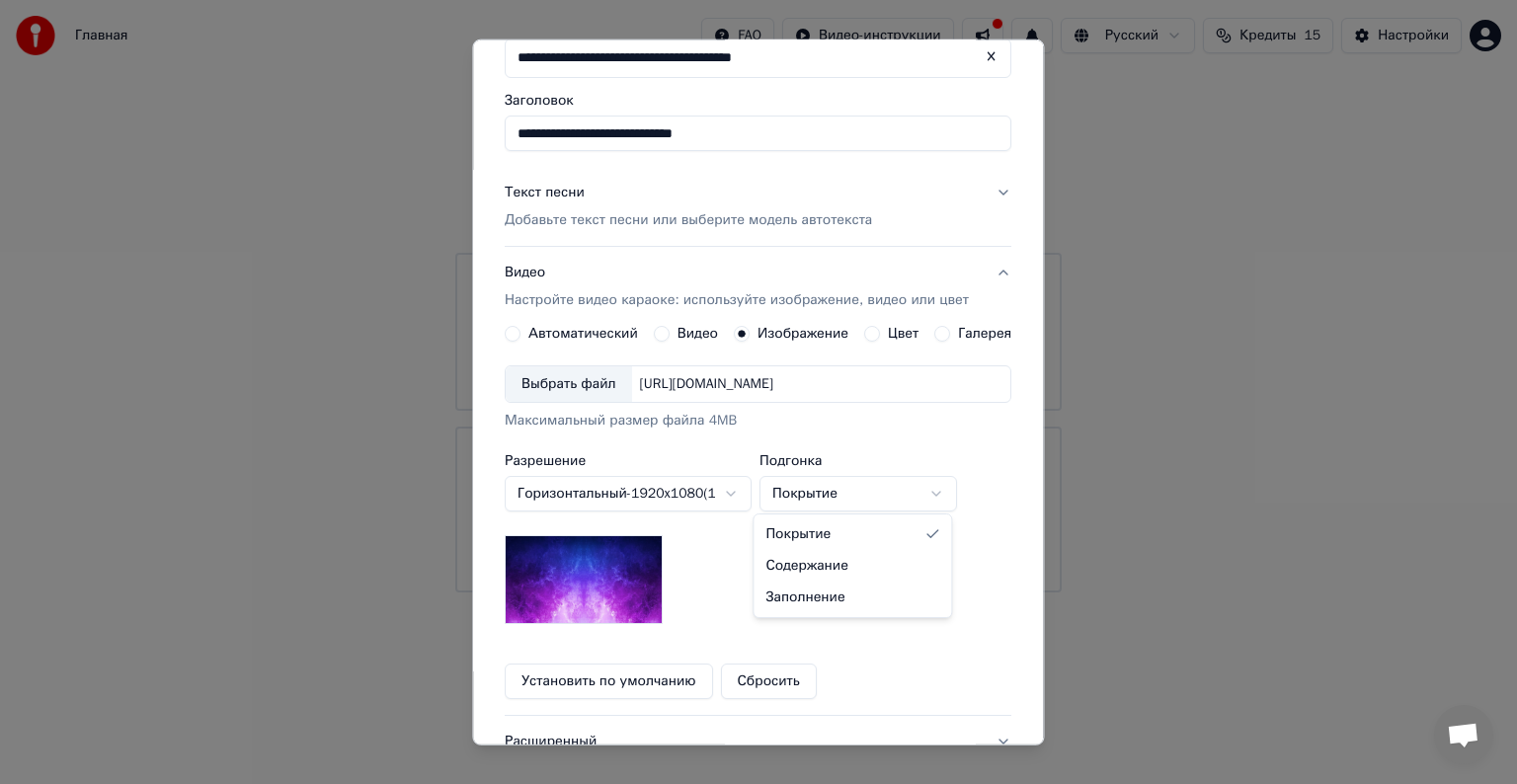 click on "**********" at bounding box center (758, 296) 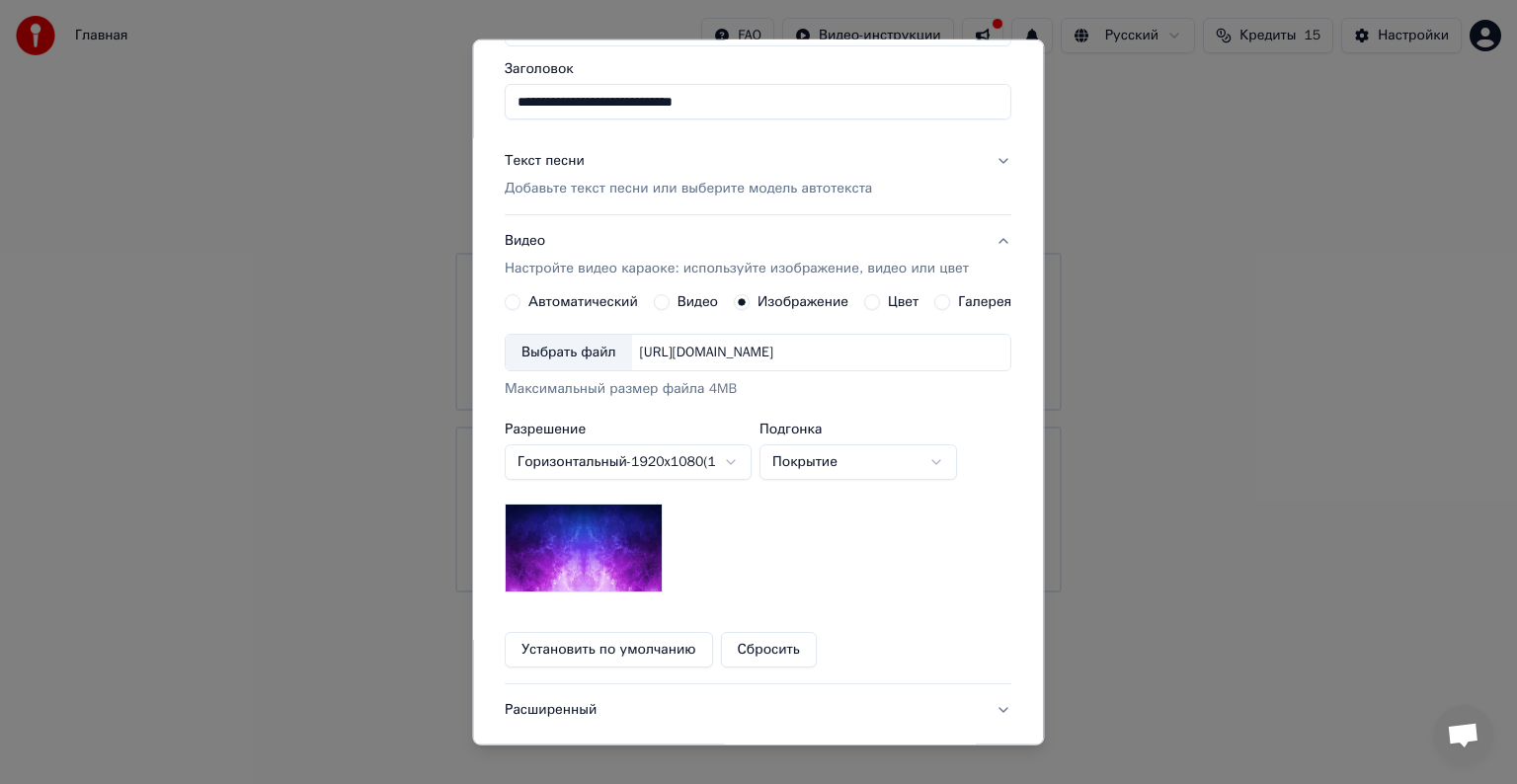 scroll, scrollTop: 85, scrollLeft: 0, axis: vertical 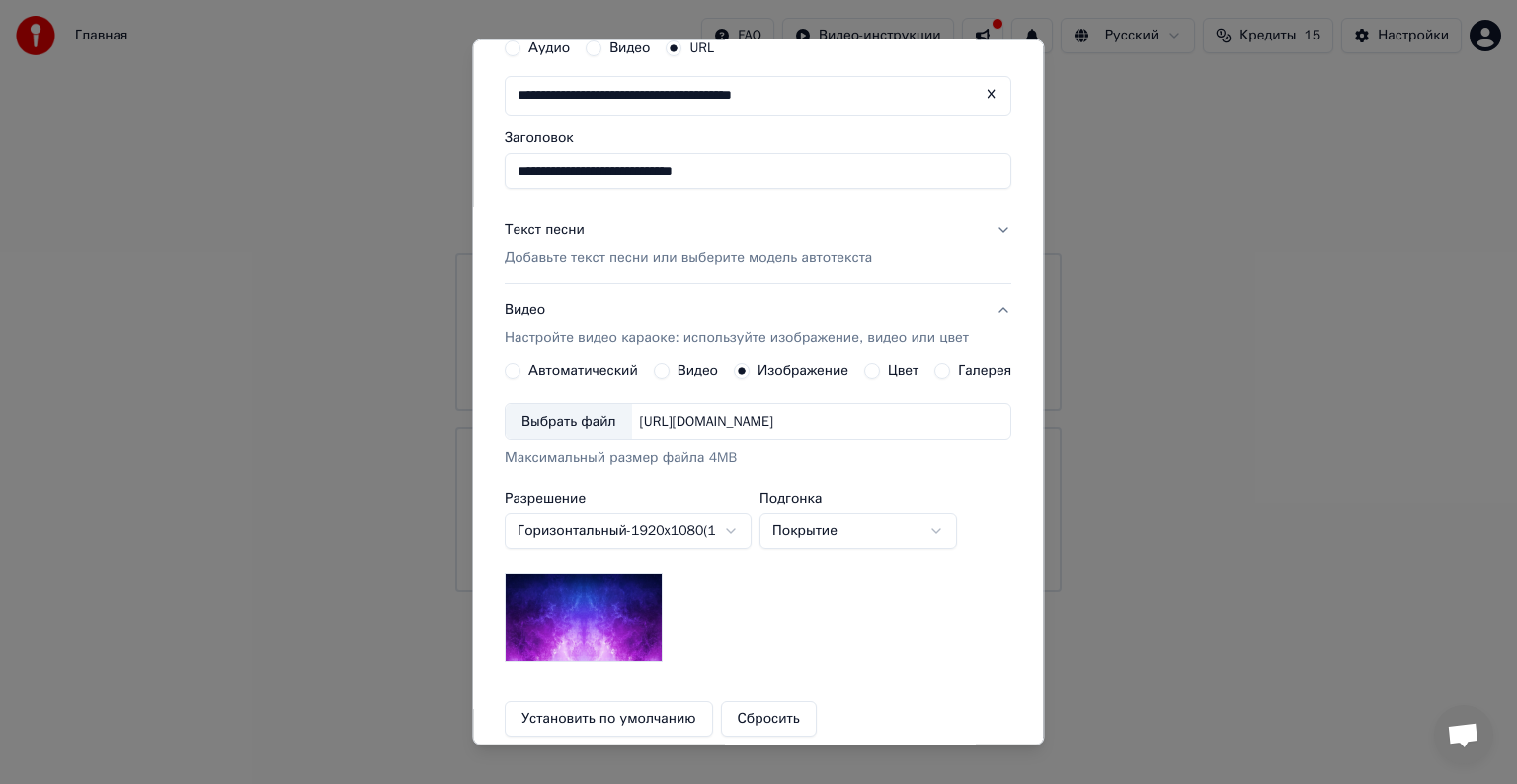 click on "Выбрать файл" at bounding box center (569, 422) 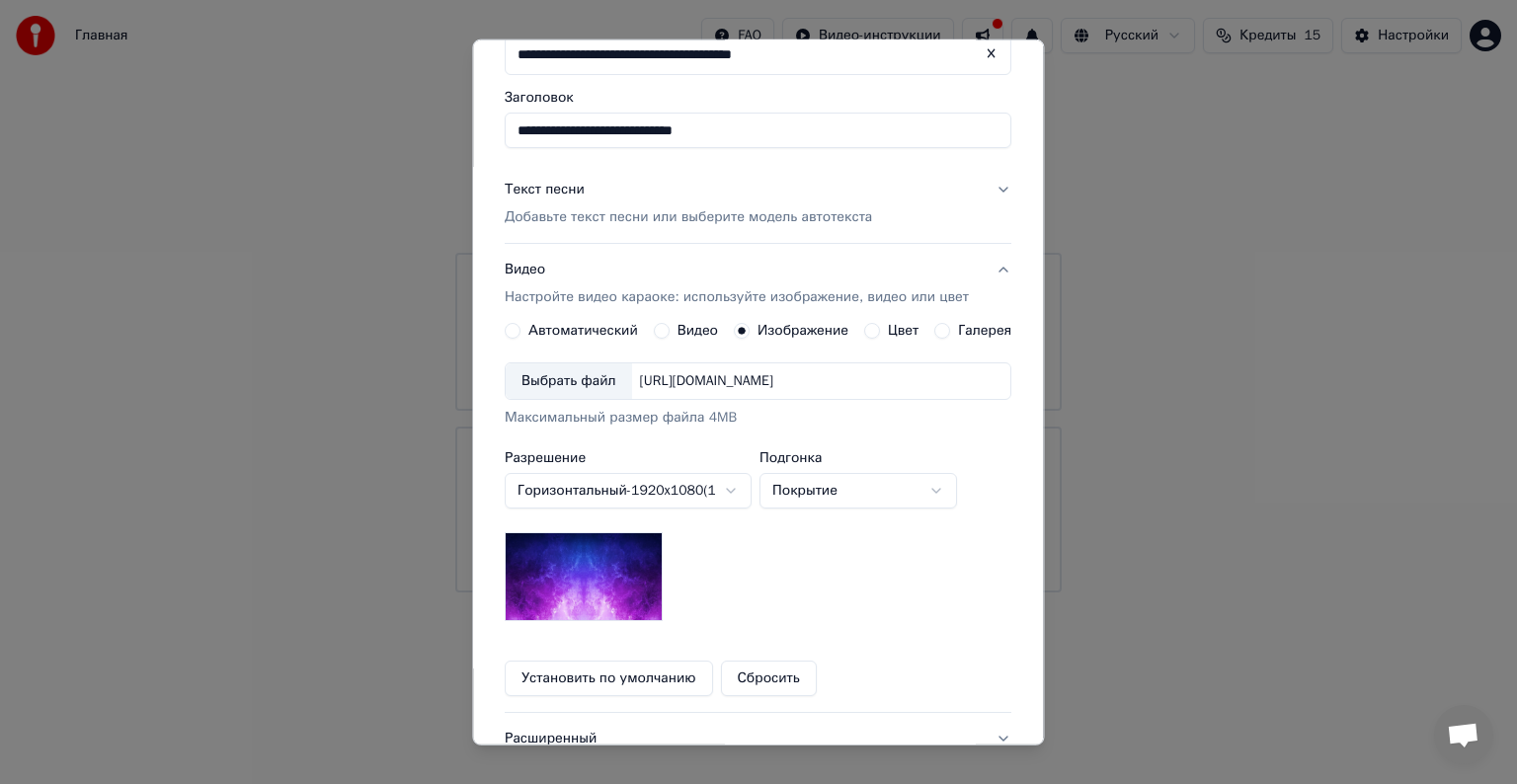 scroll, scrollTop: 282, scrollLeft: 0, axis: vertical 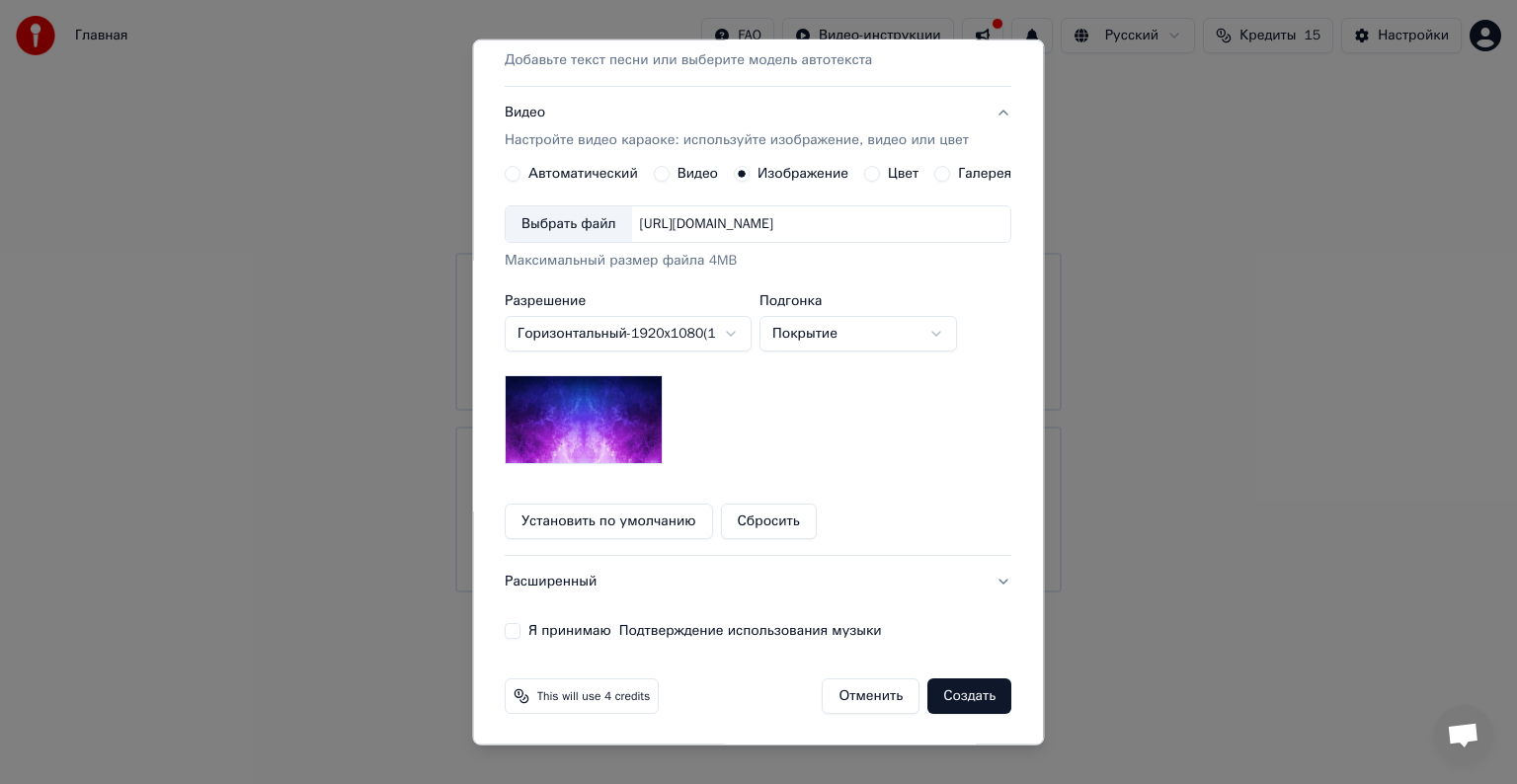click on "Выбрать файл" at bounding box center [569, 224] 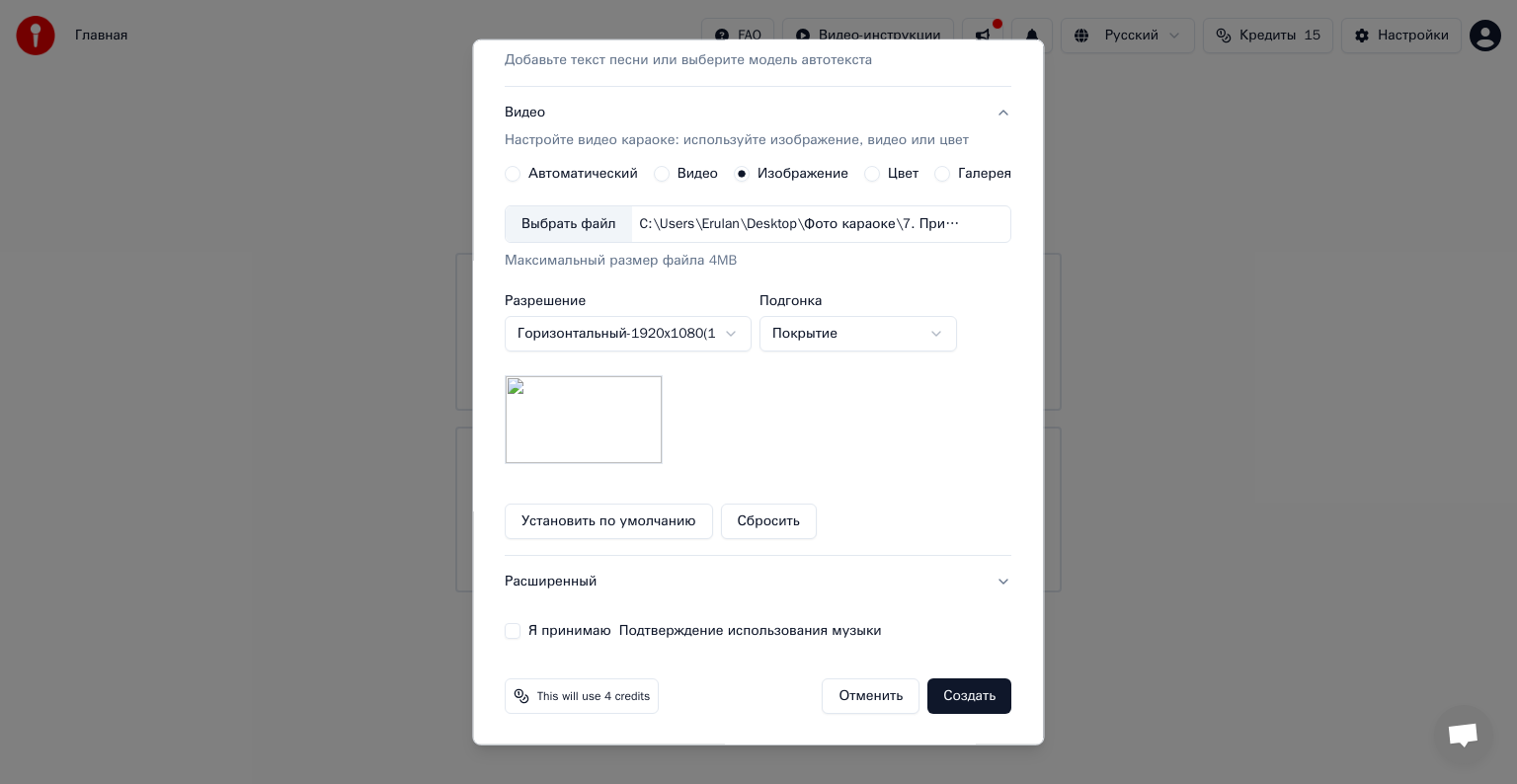 click on "**********" at bounding box center (758, 296) 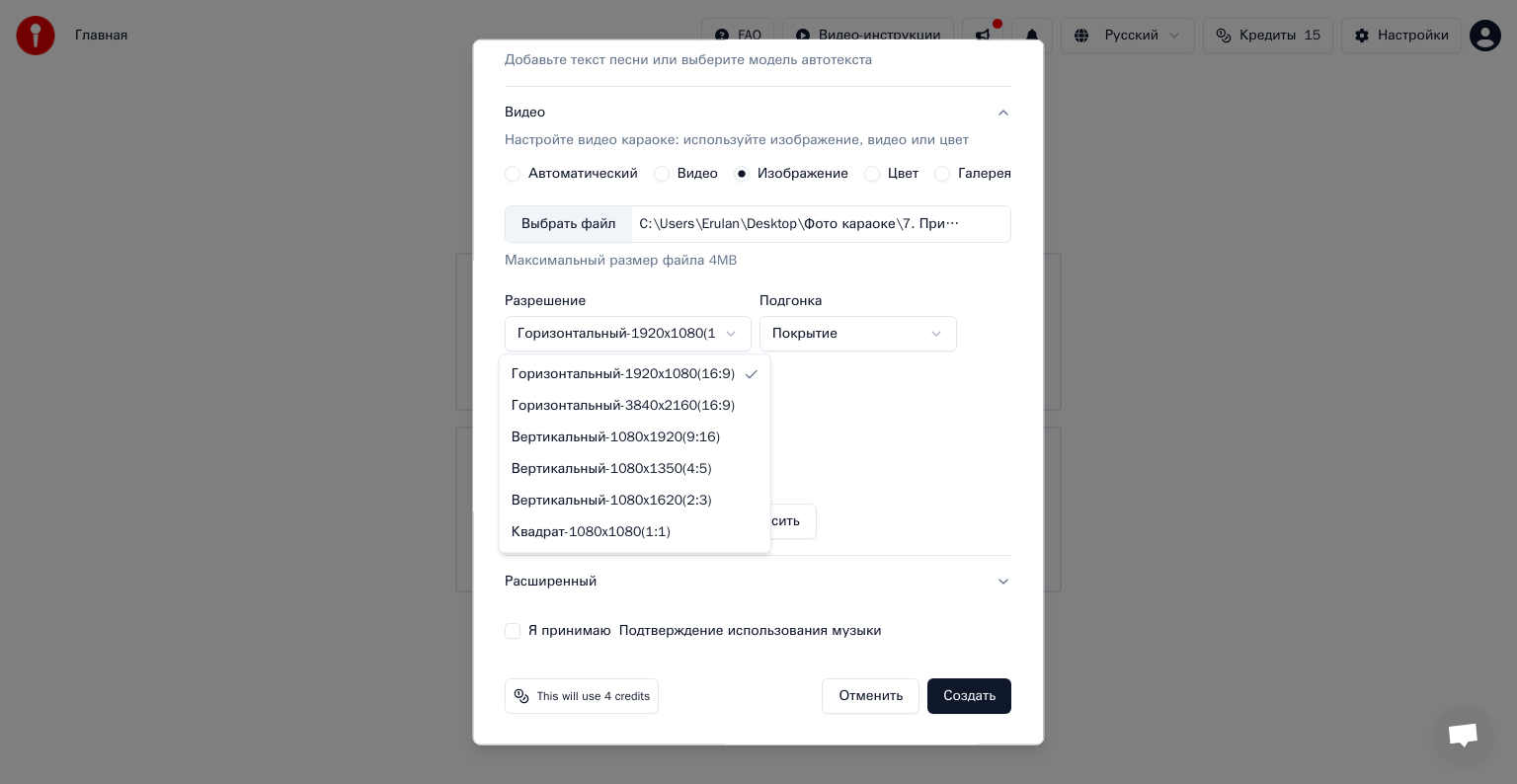 select on "*********" 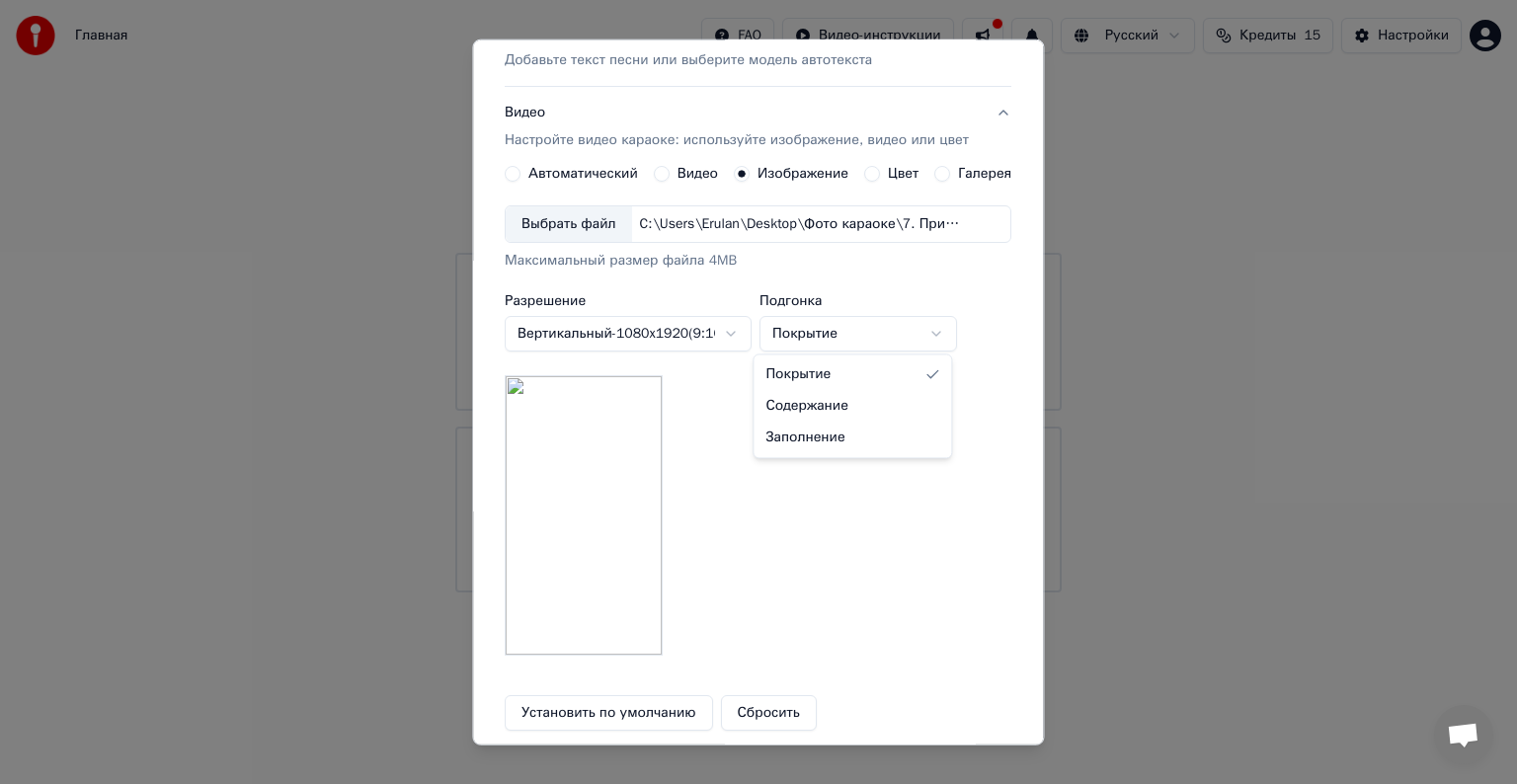 click on "**********" at bounding box center [758, 296] 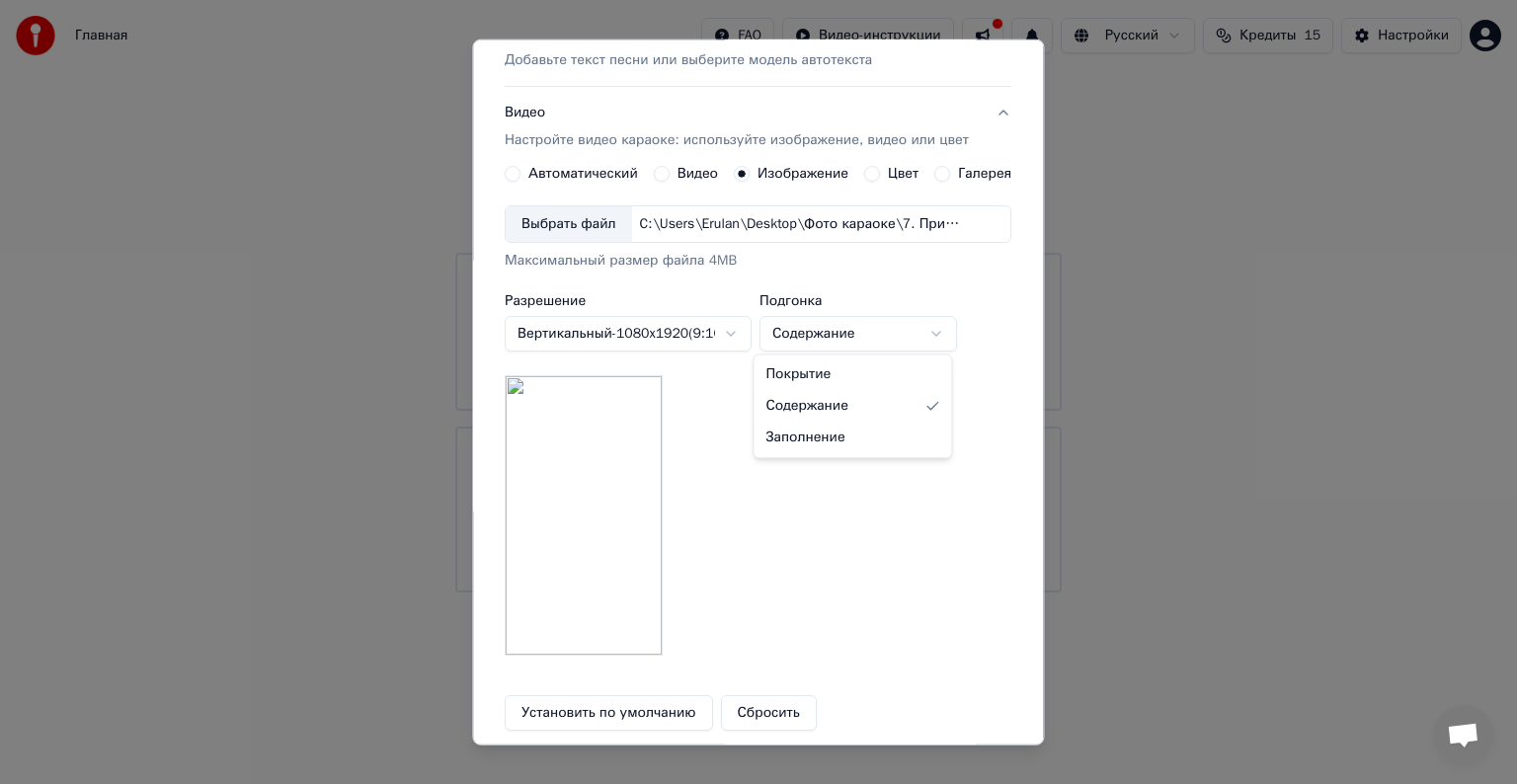 click on "**********" at bounding box center (758, 296) 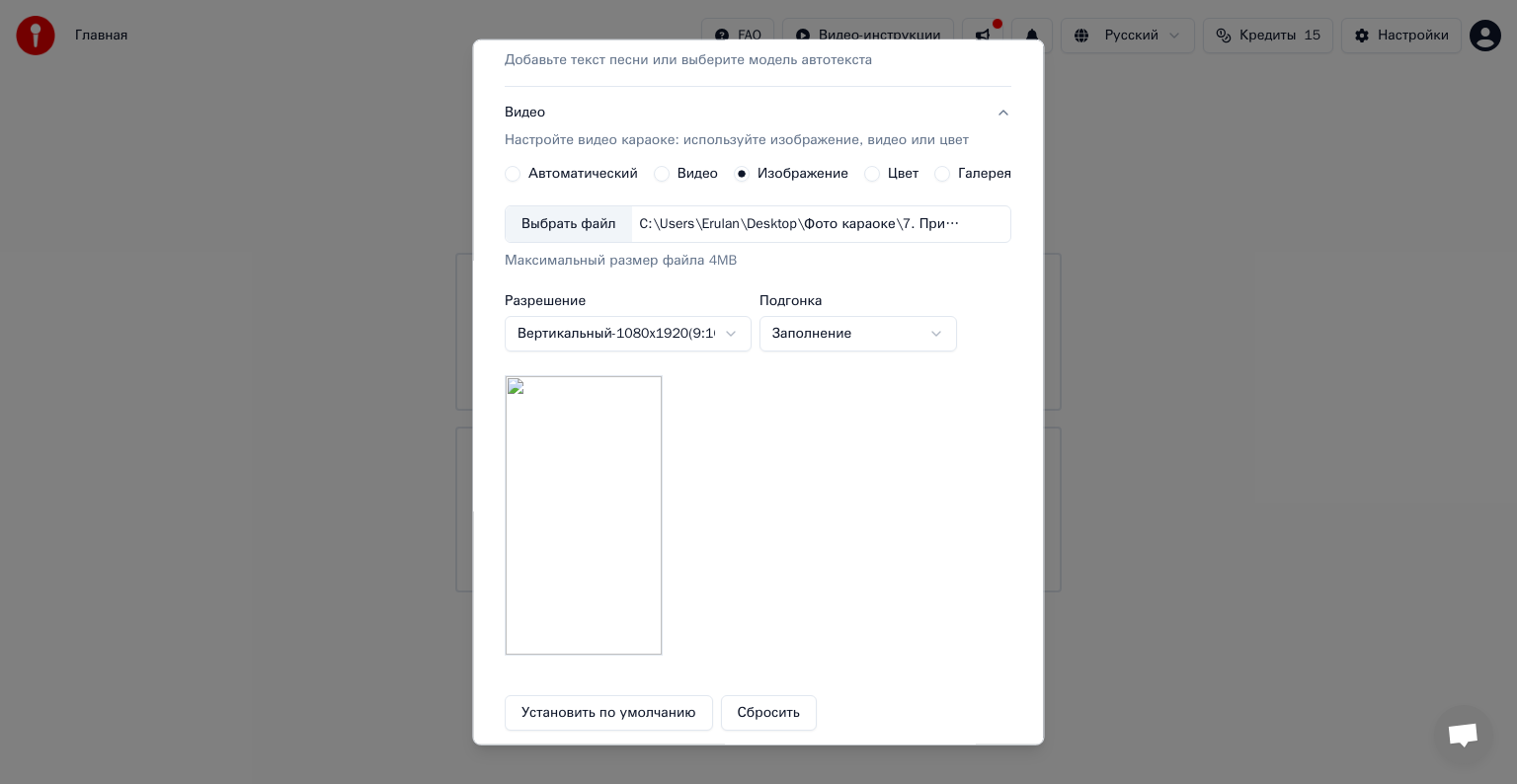 click on "**********" at bounding box center [758, 296] 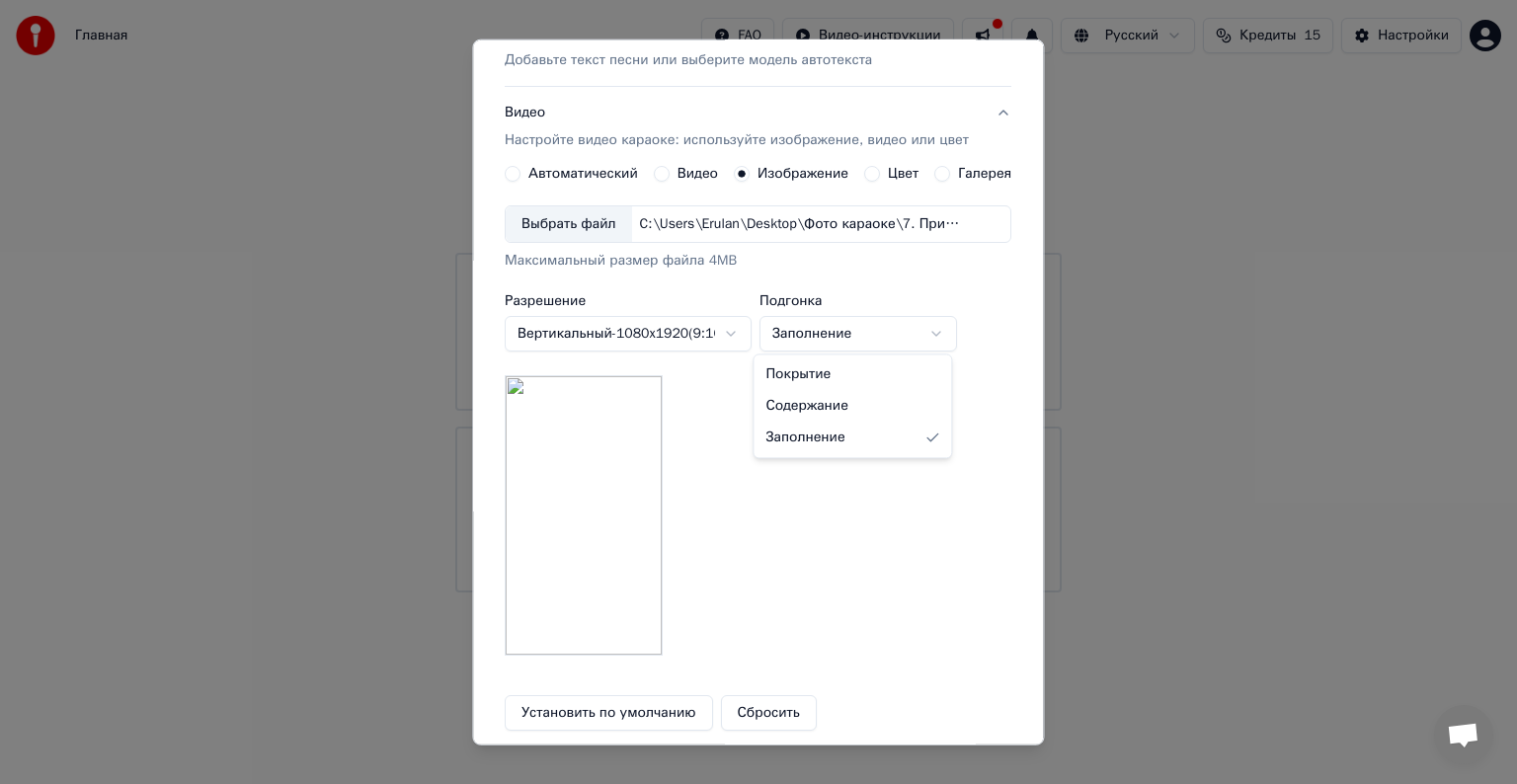 select on "*****" 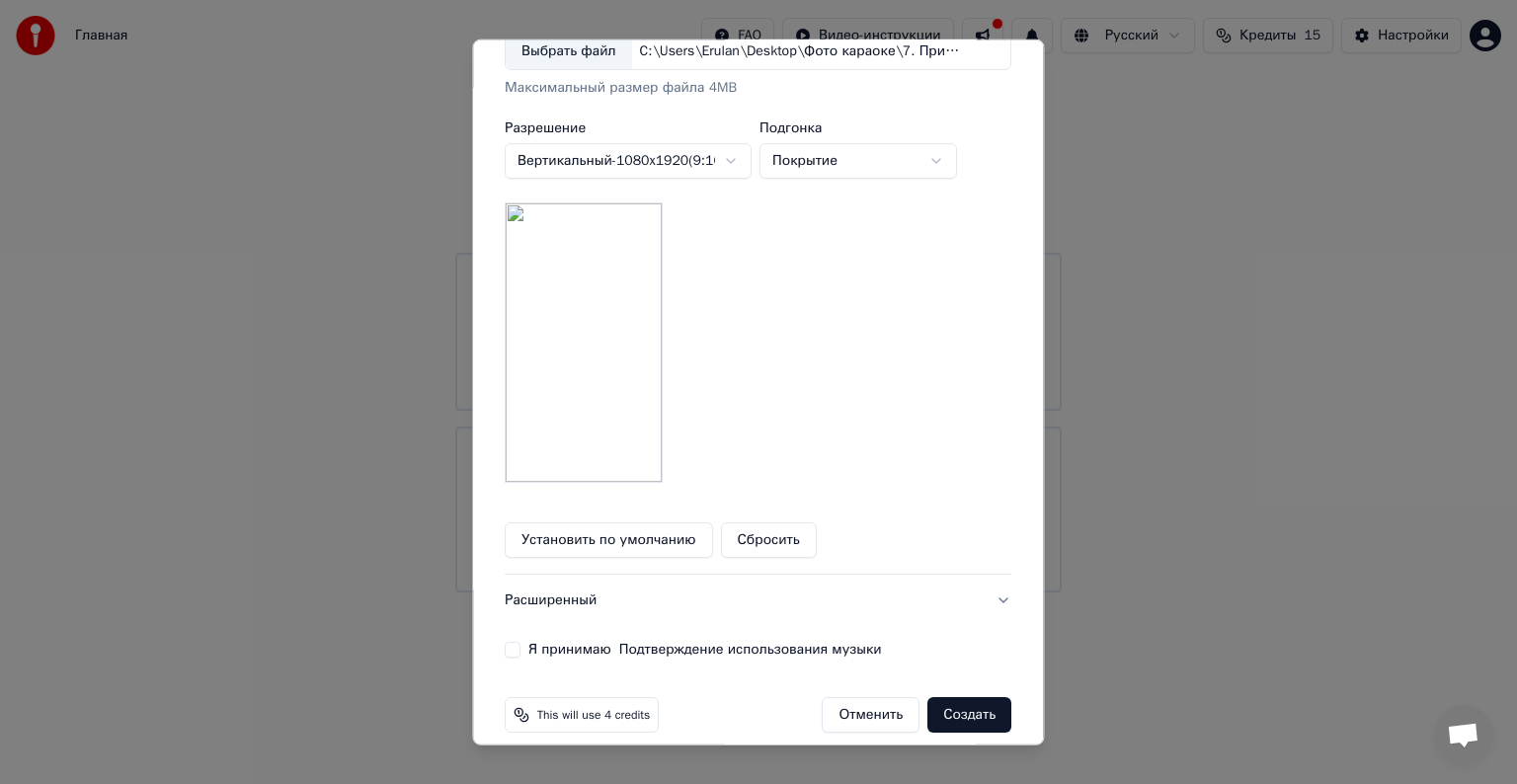 scroll, scrollTop: 474, scrollLeft: 0, axis: vertical 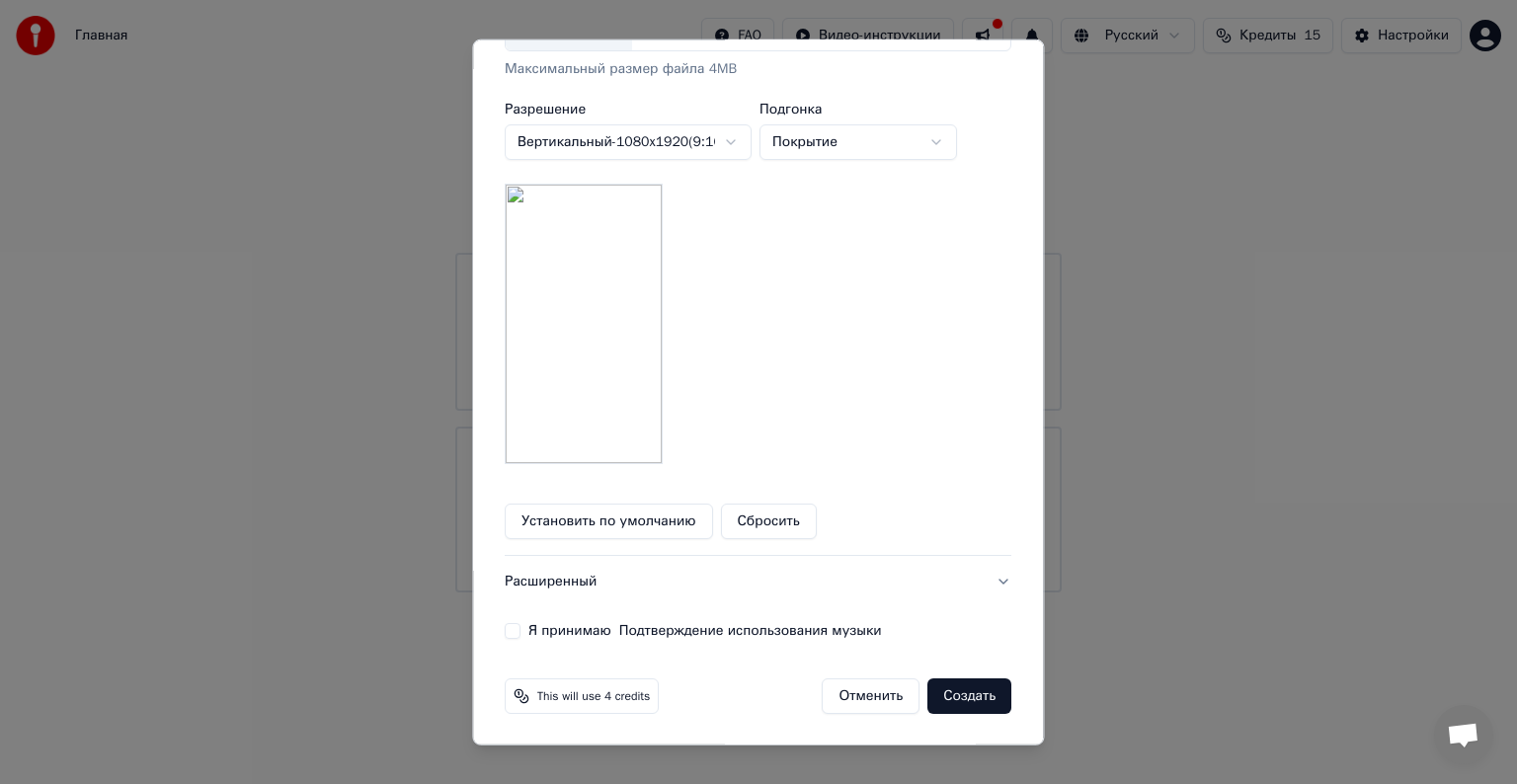 click on "Я принимаю   Подтверждение использования музыки" at bounding box center (758, 631) 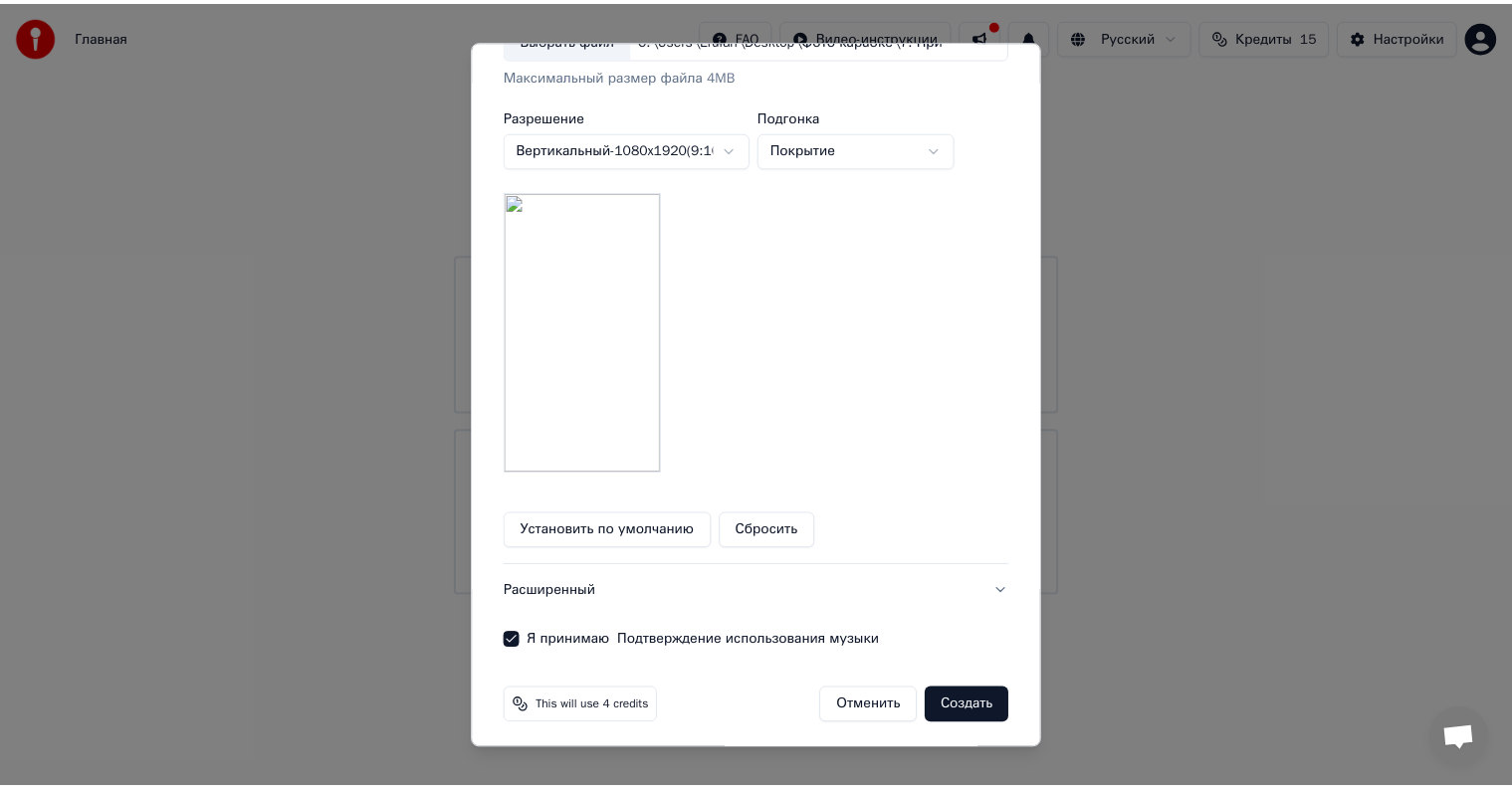 scroll, scrollTop: 478, scrollLeft: 0, axis: vertical 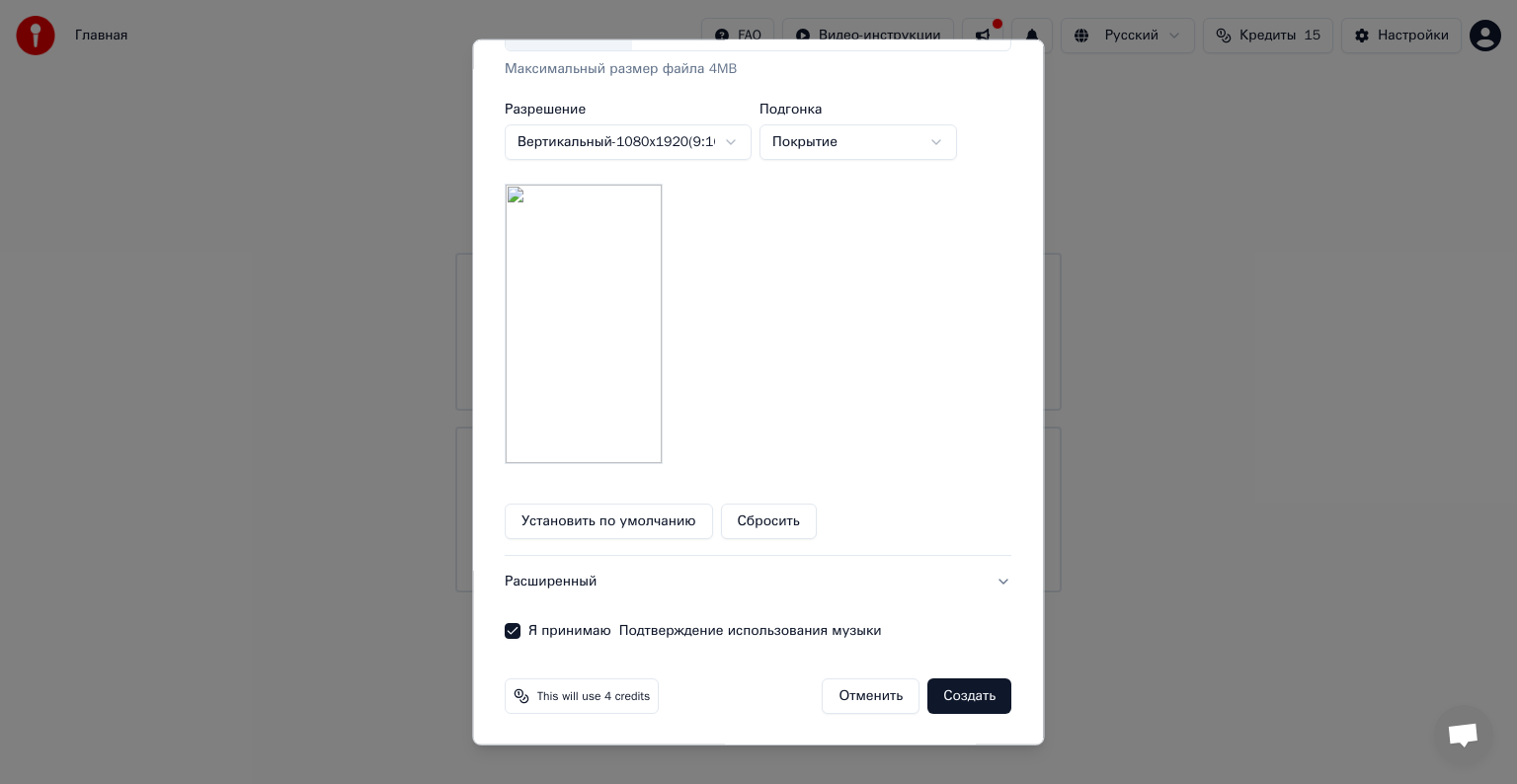 click on "Создать" at bounding box center (970, 696) 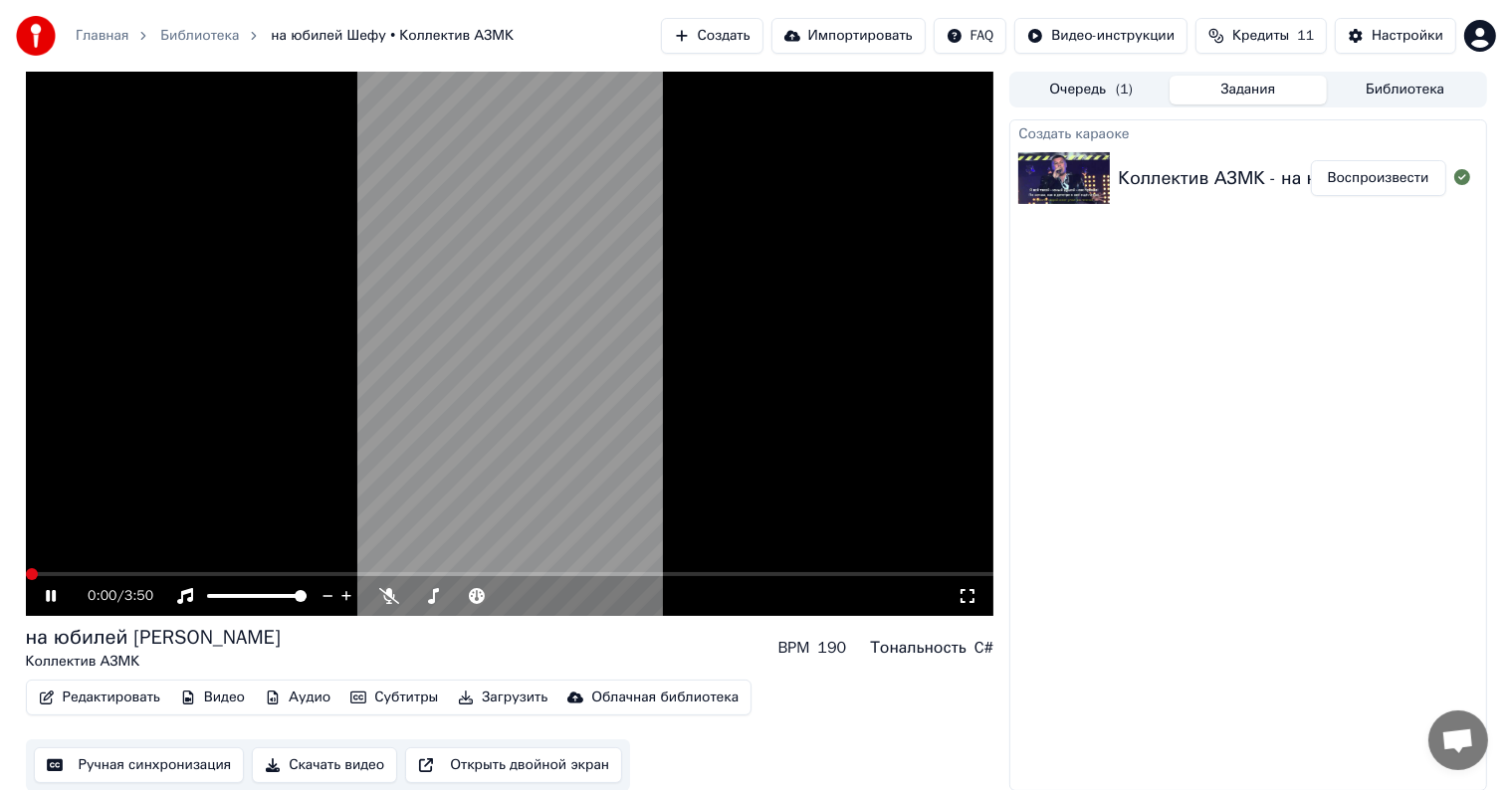 click at bounding box center (32, 574) 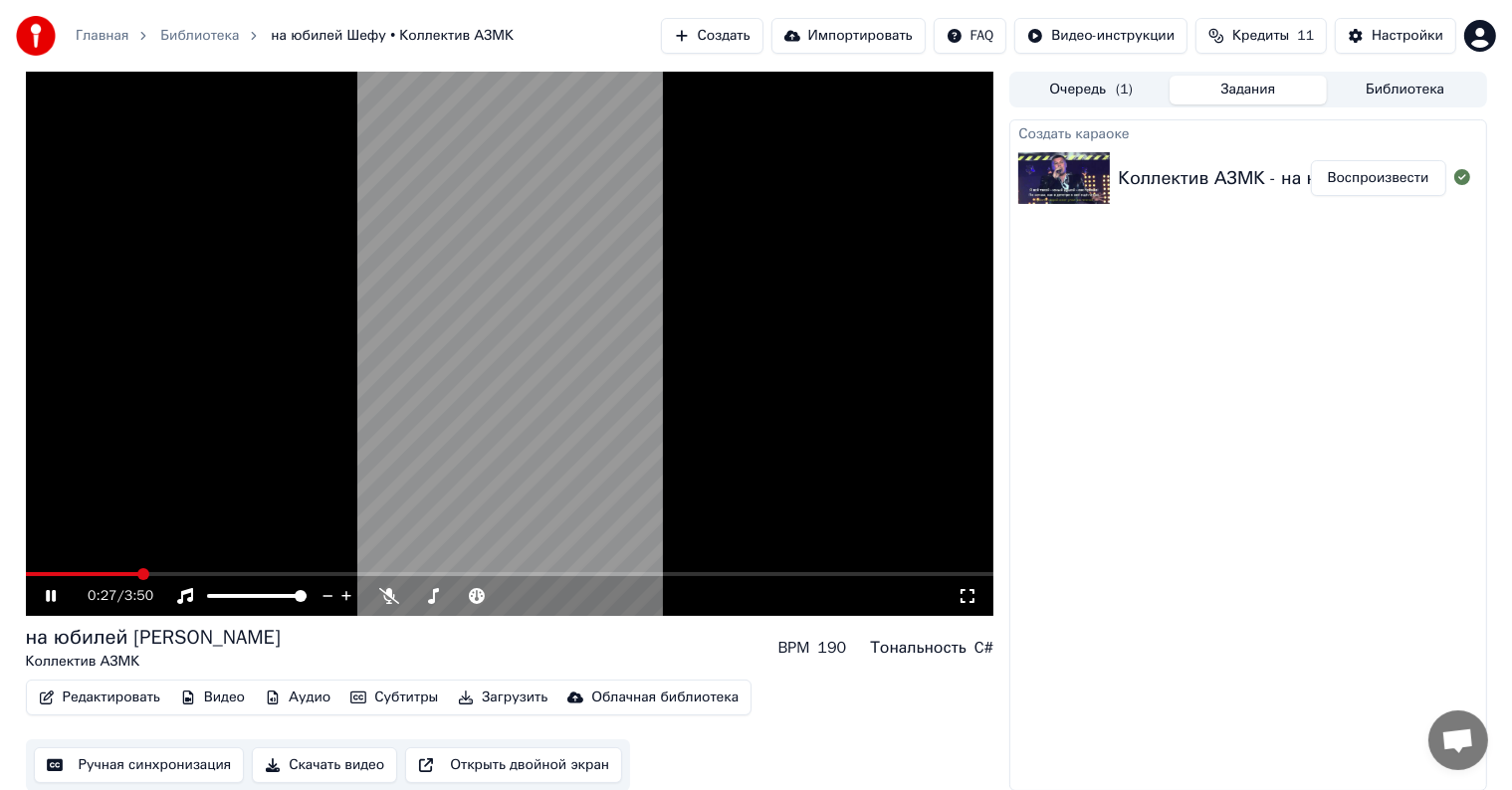 click at bounding box center [143, 574] 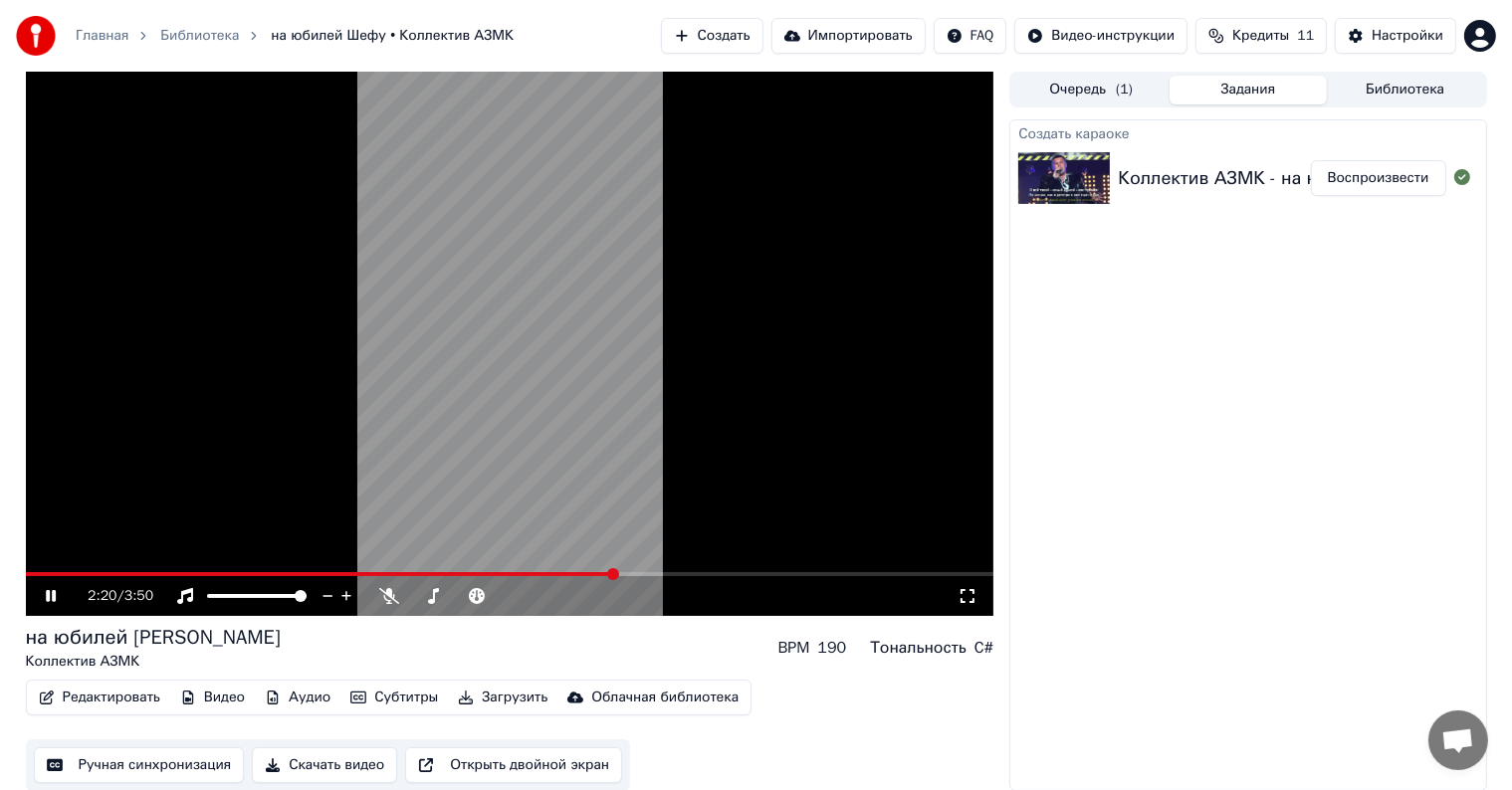 click at bounding box center (613, 574) 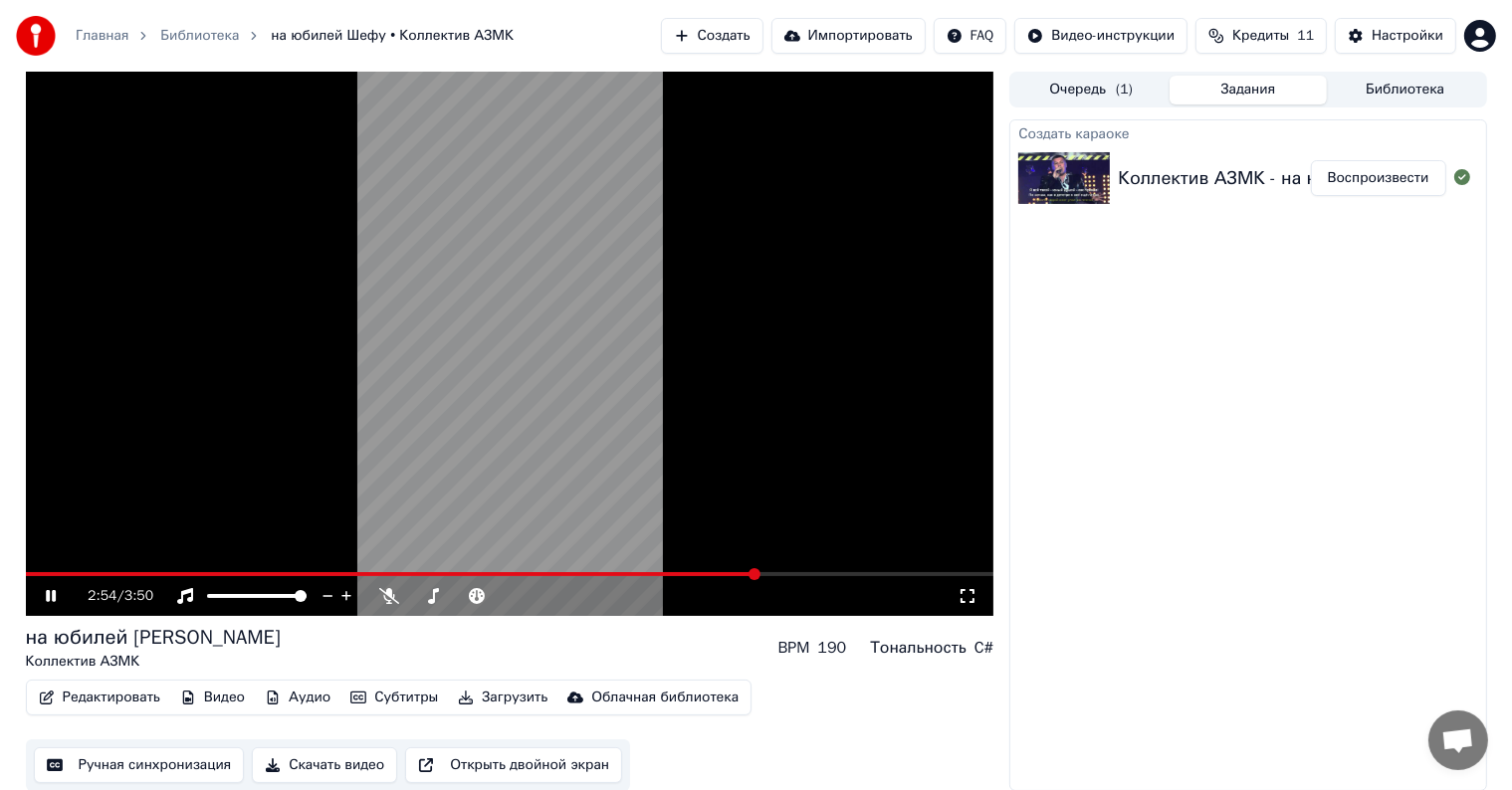 click 